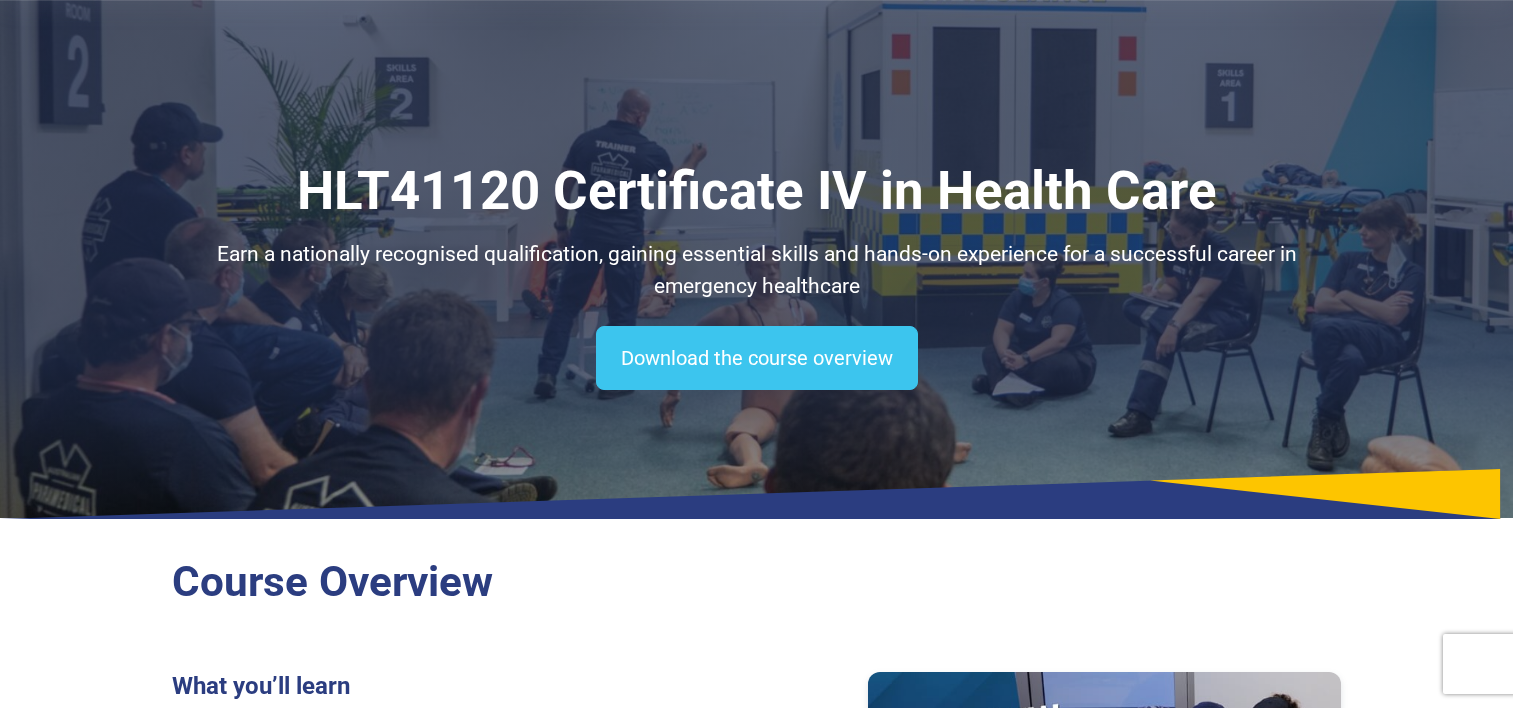 scroll, scrollTop: 300, scrollLeft: 0, axis: vertical 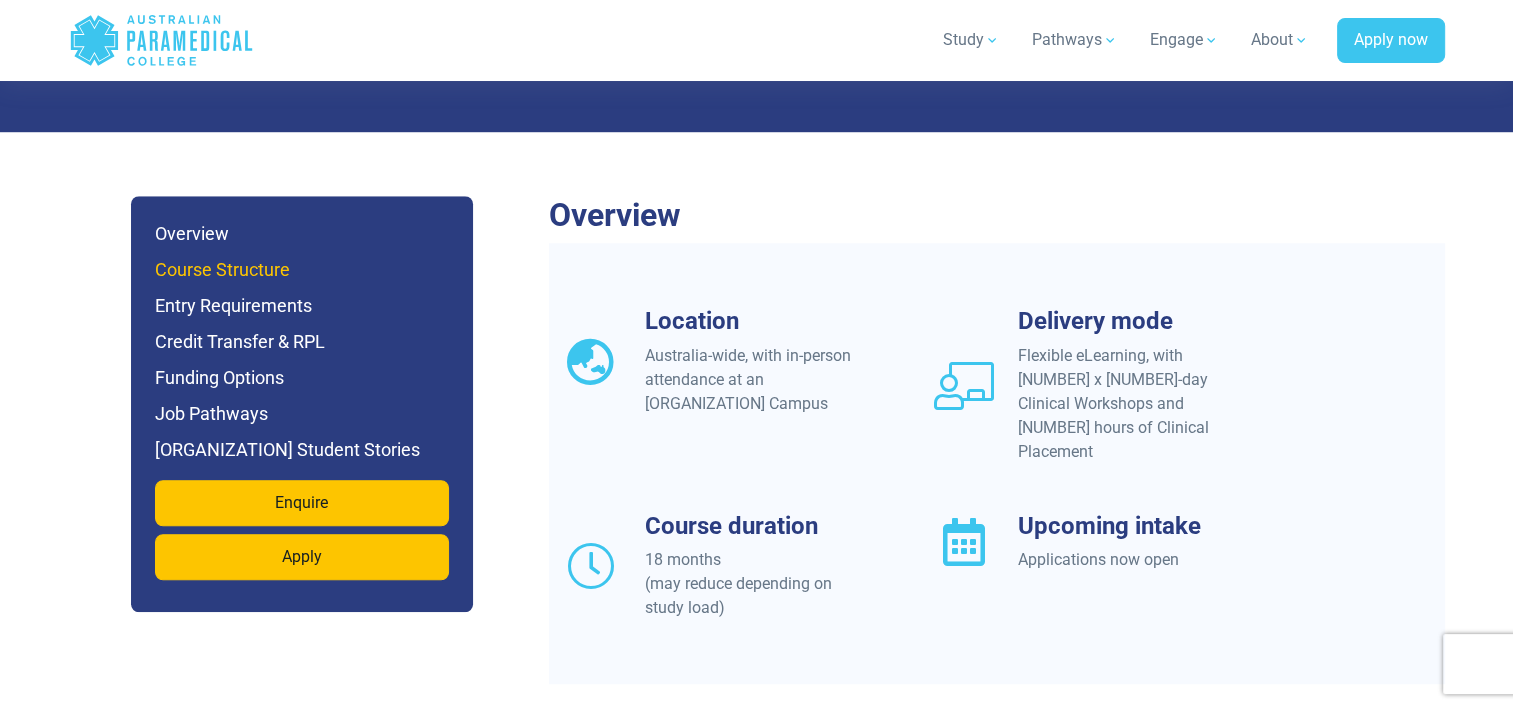 click on "Course Structure" at bounding box center [302, 270] 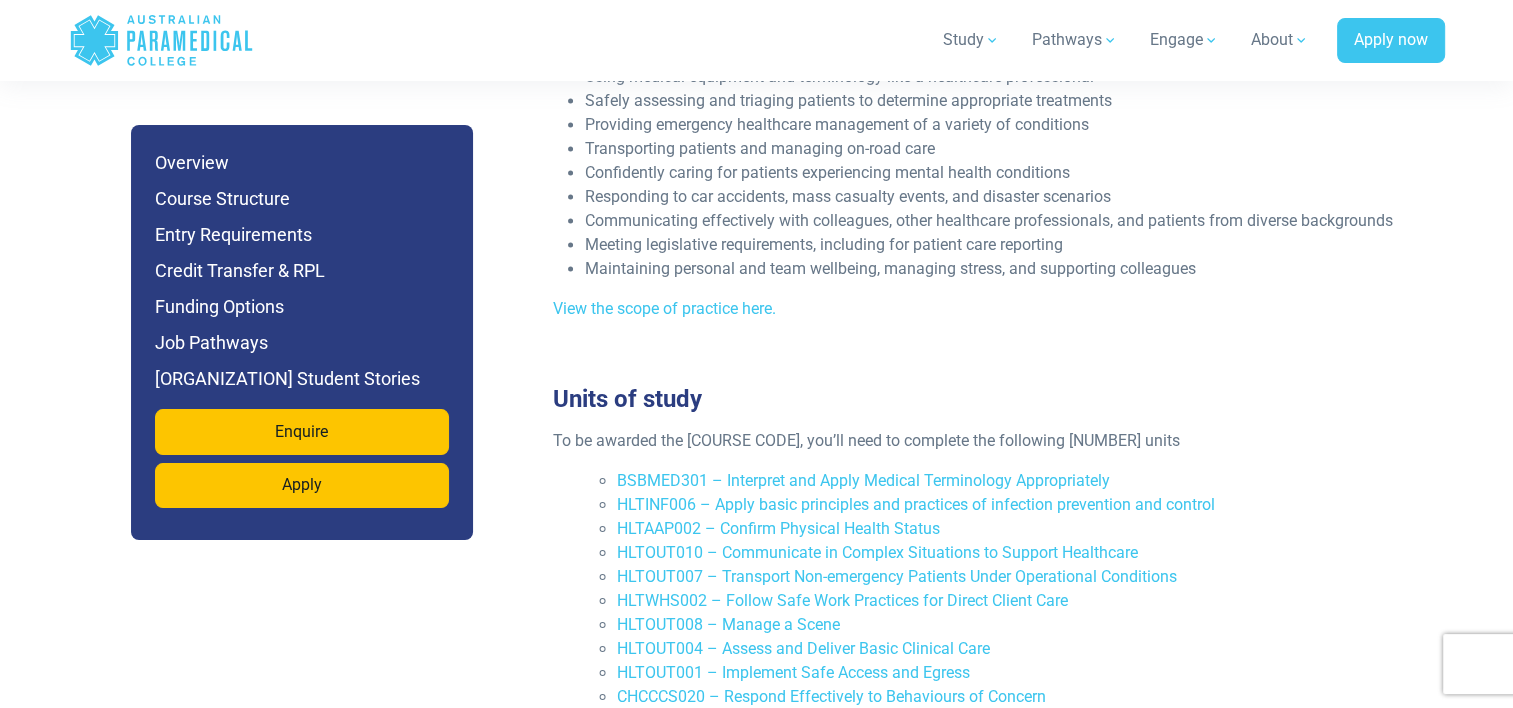 scroll, scrollTop: 2896, scrollLeft: 0, axis: vertical 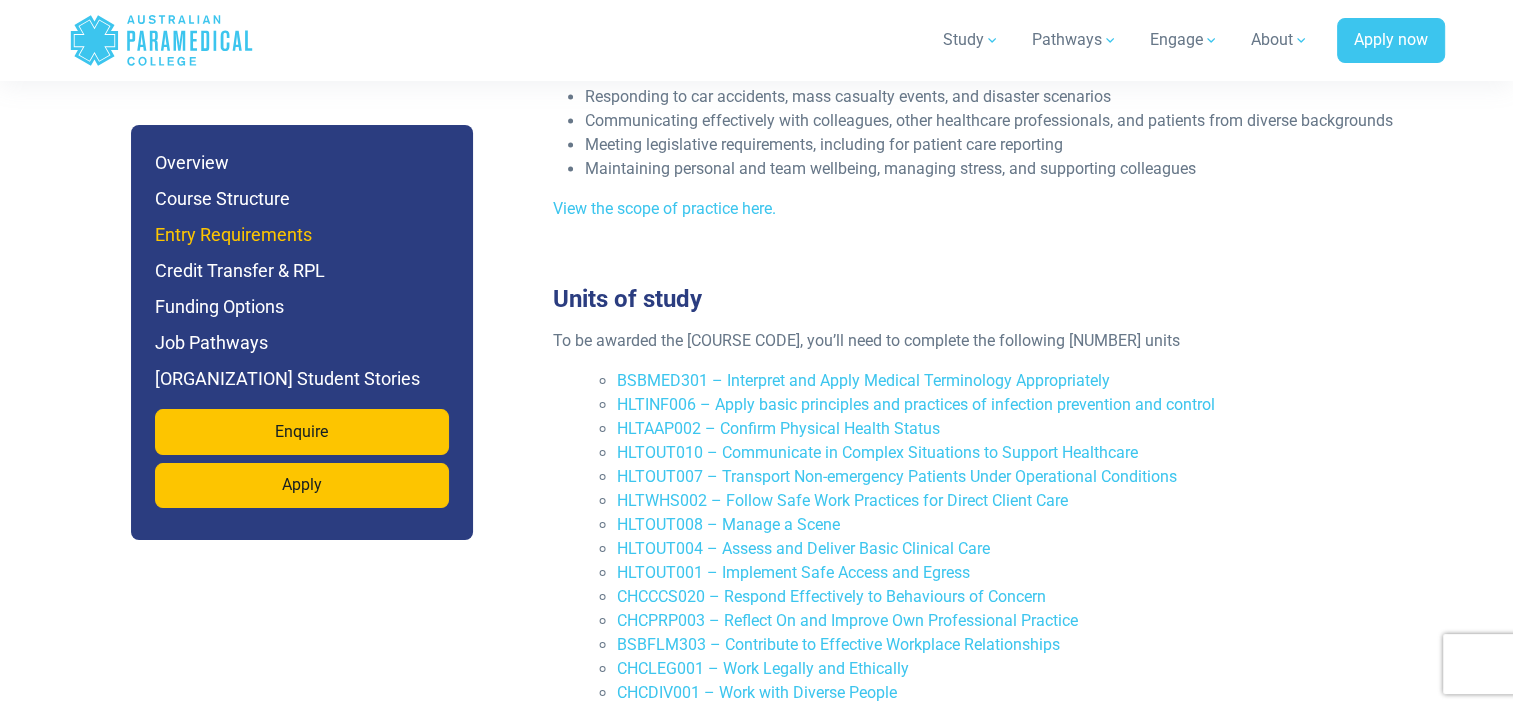 click on "Entry Requirements" at bounding box center [302, 235] 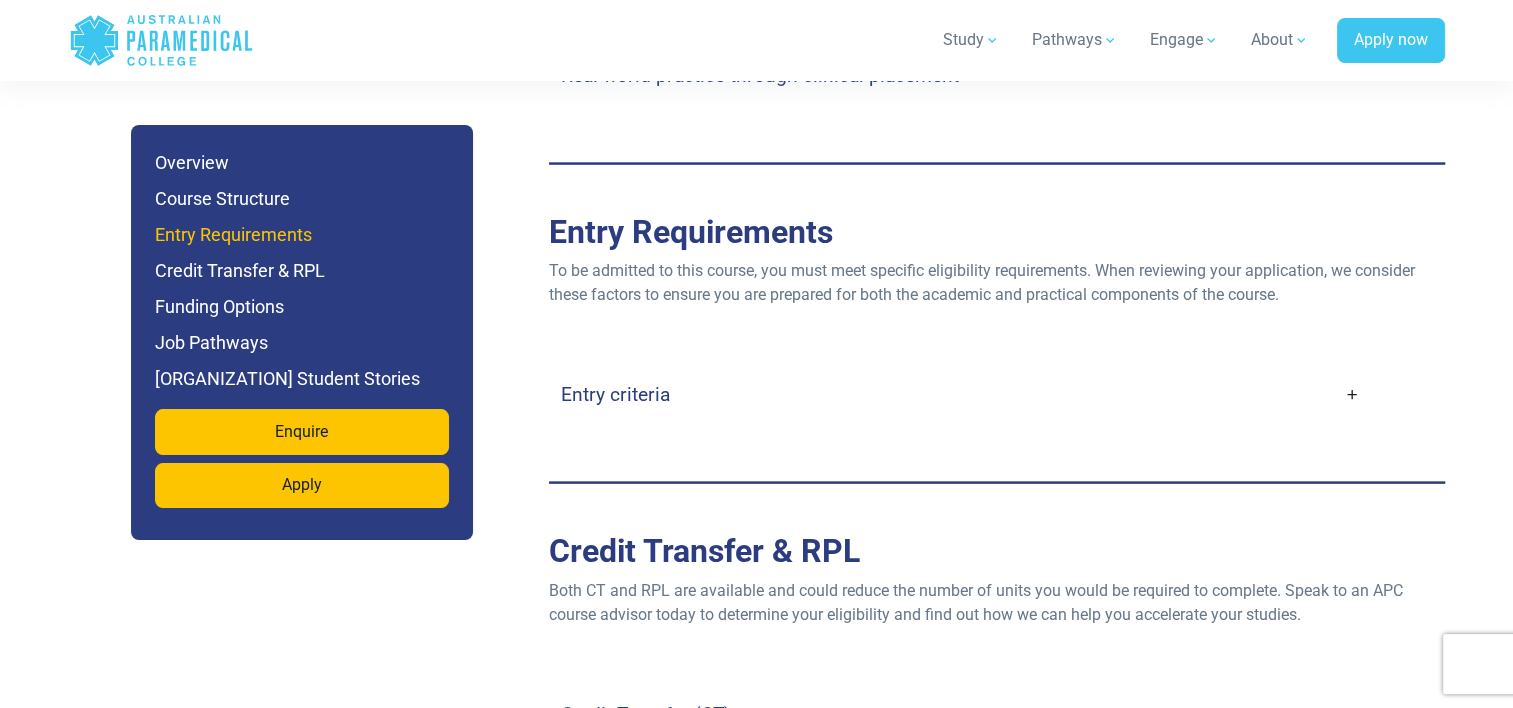 scroll, scrollTop: 4098, scrollLeft: 0, axis: vertical 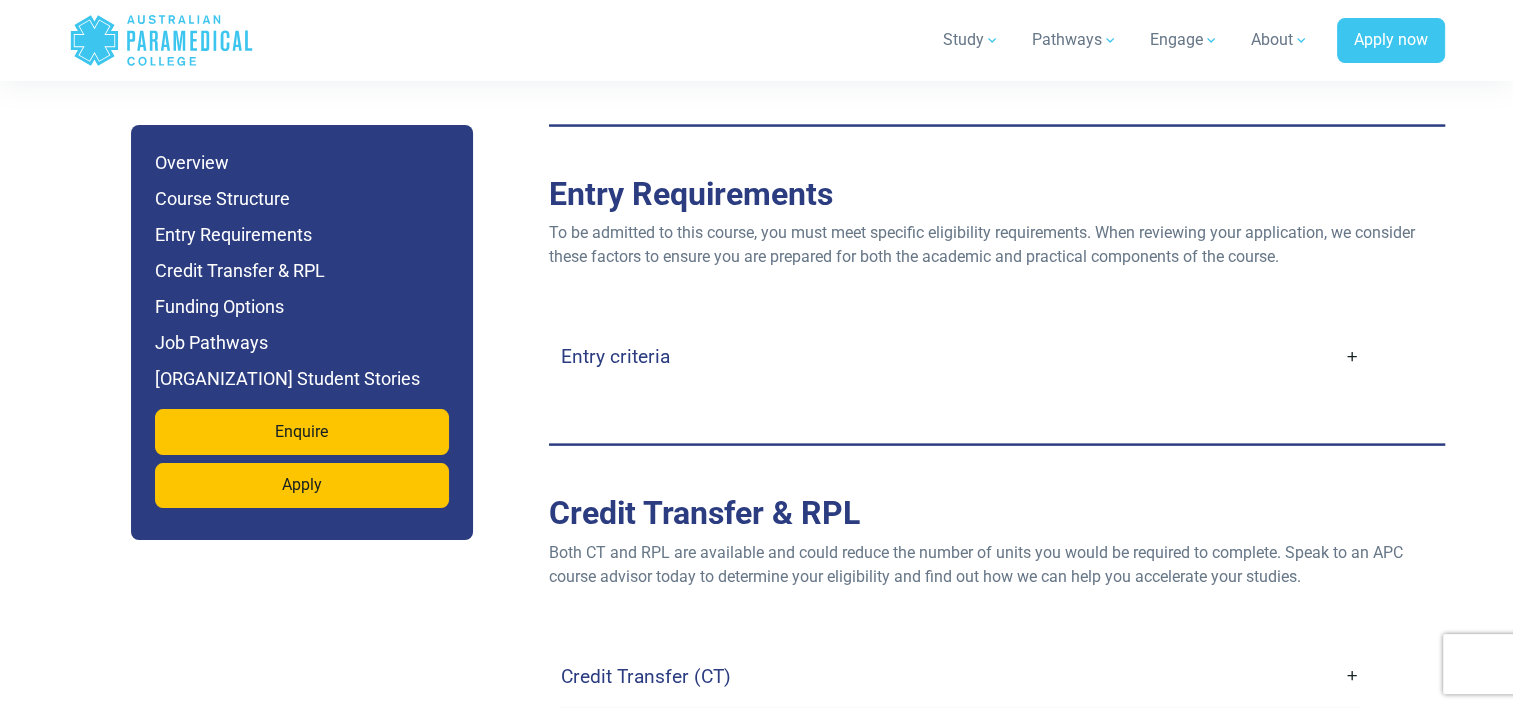 click on "Entry criteria" at bounding box center (615, 356) 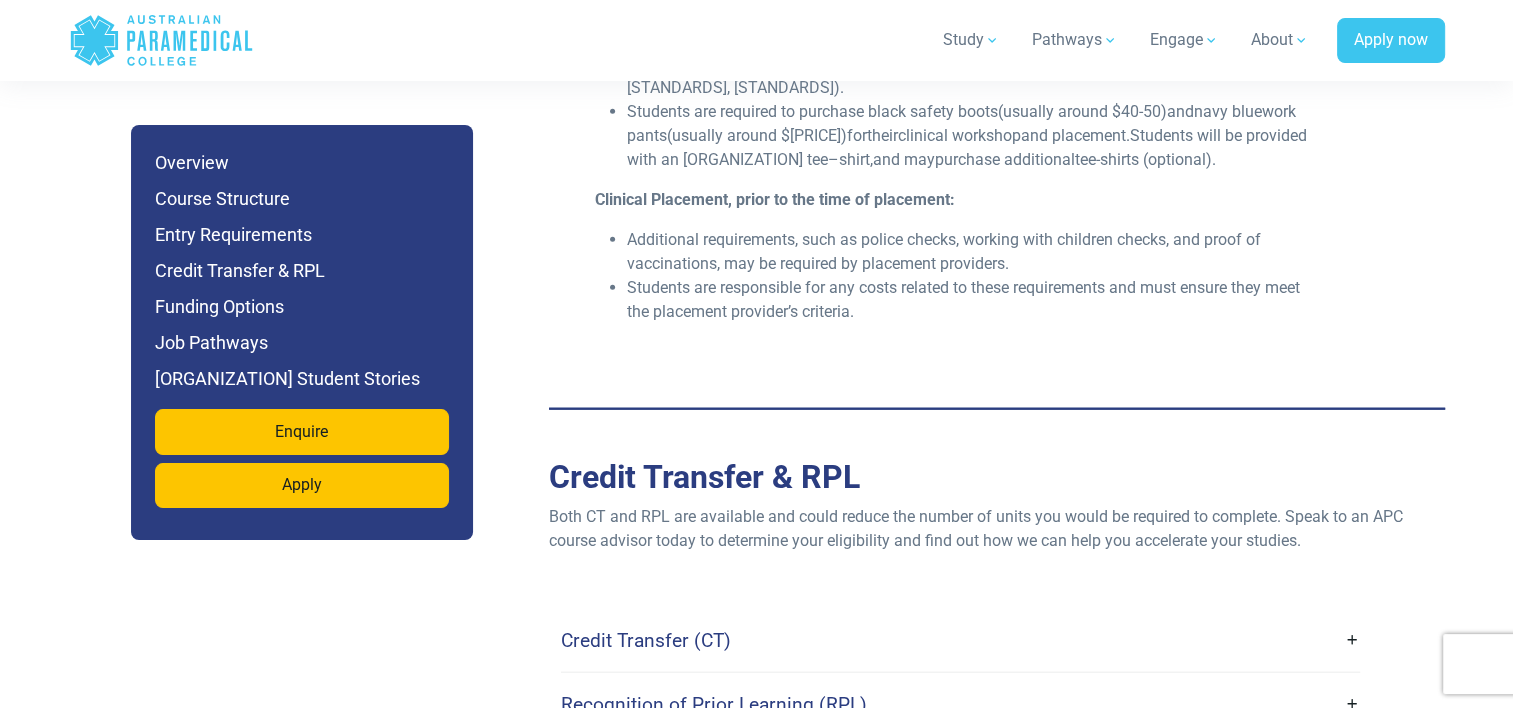scroll, scrollTop: 4998, scrollLeft: 0, axis: vertical 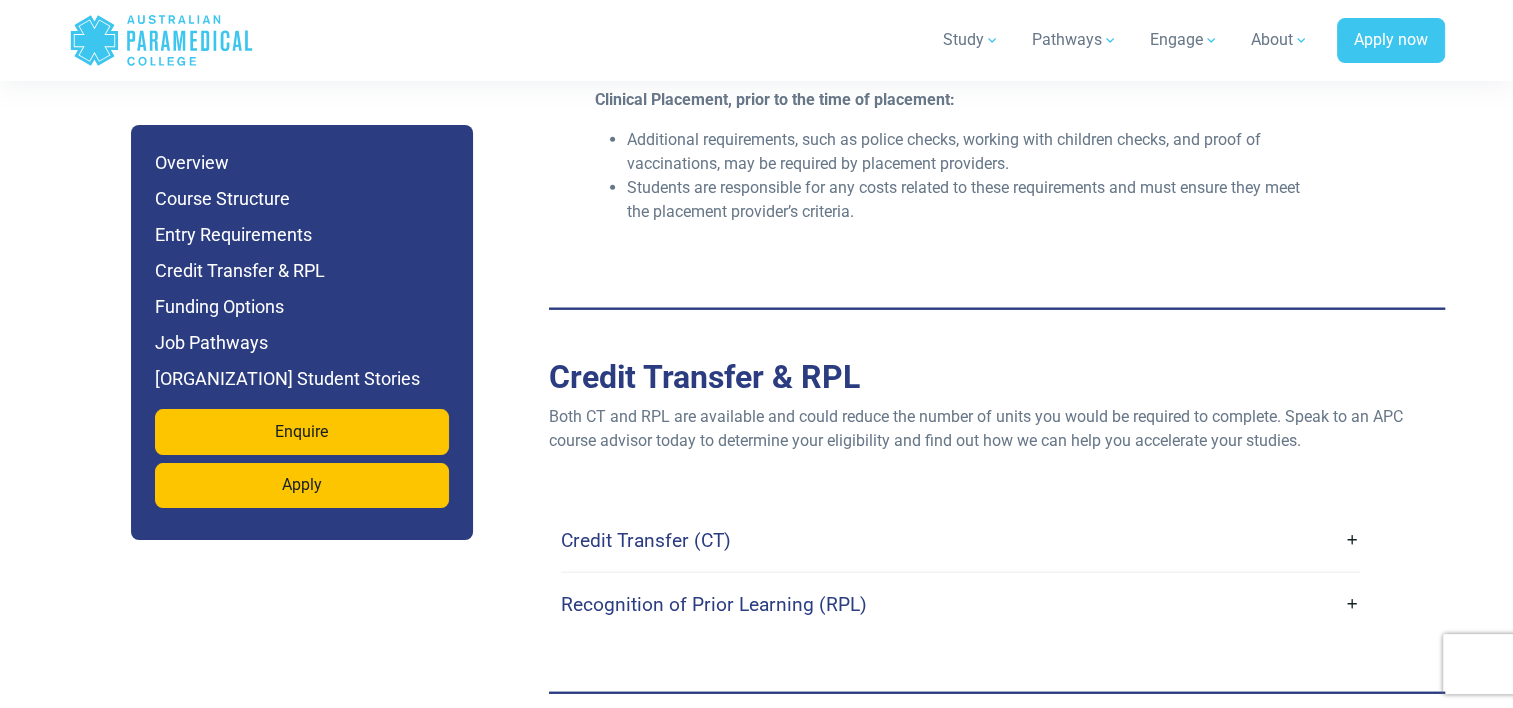 click on "Credit Transfer (CT)" at bounding box center [646, 540] 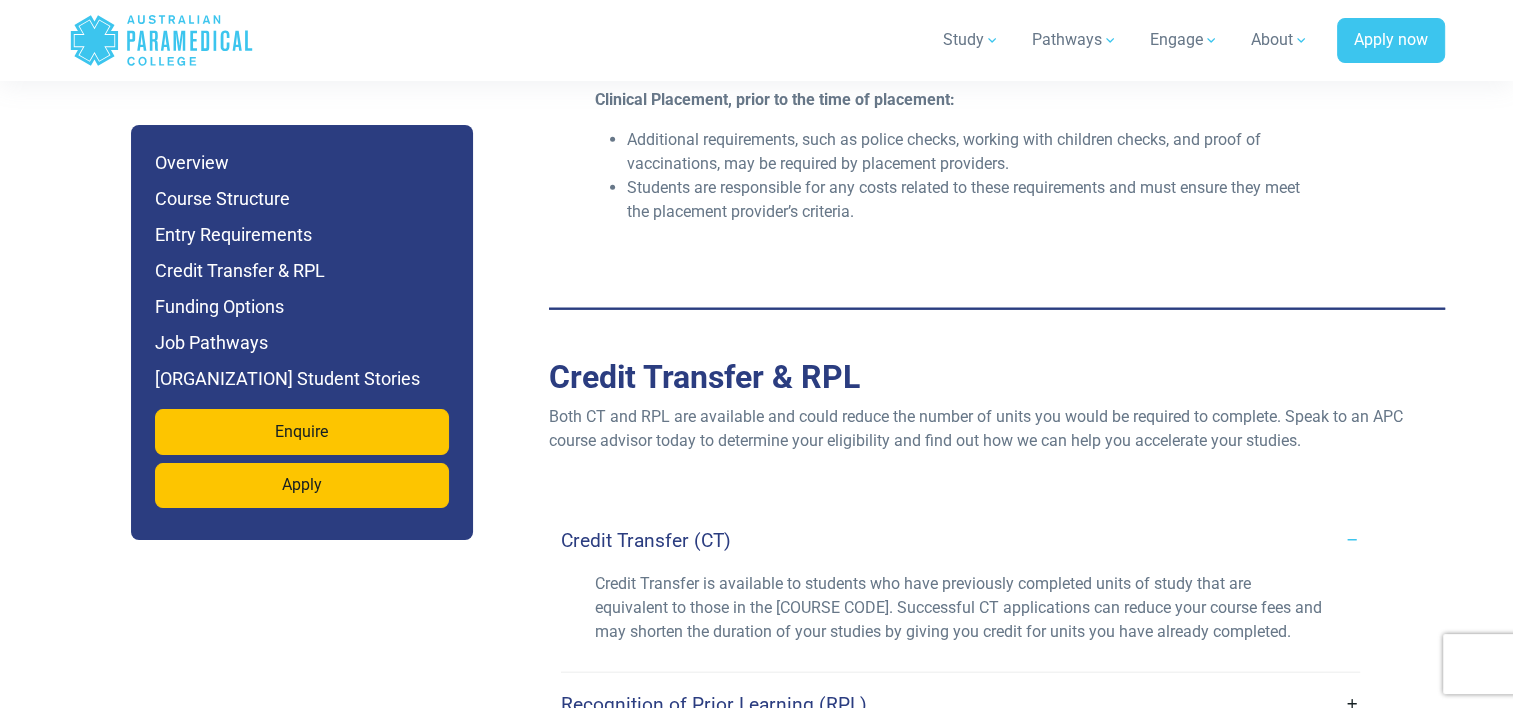 scroll, scrollTop: 5198, scrollLeft: 0, axis: vertical 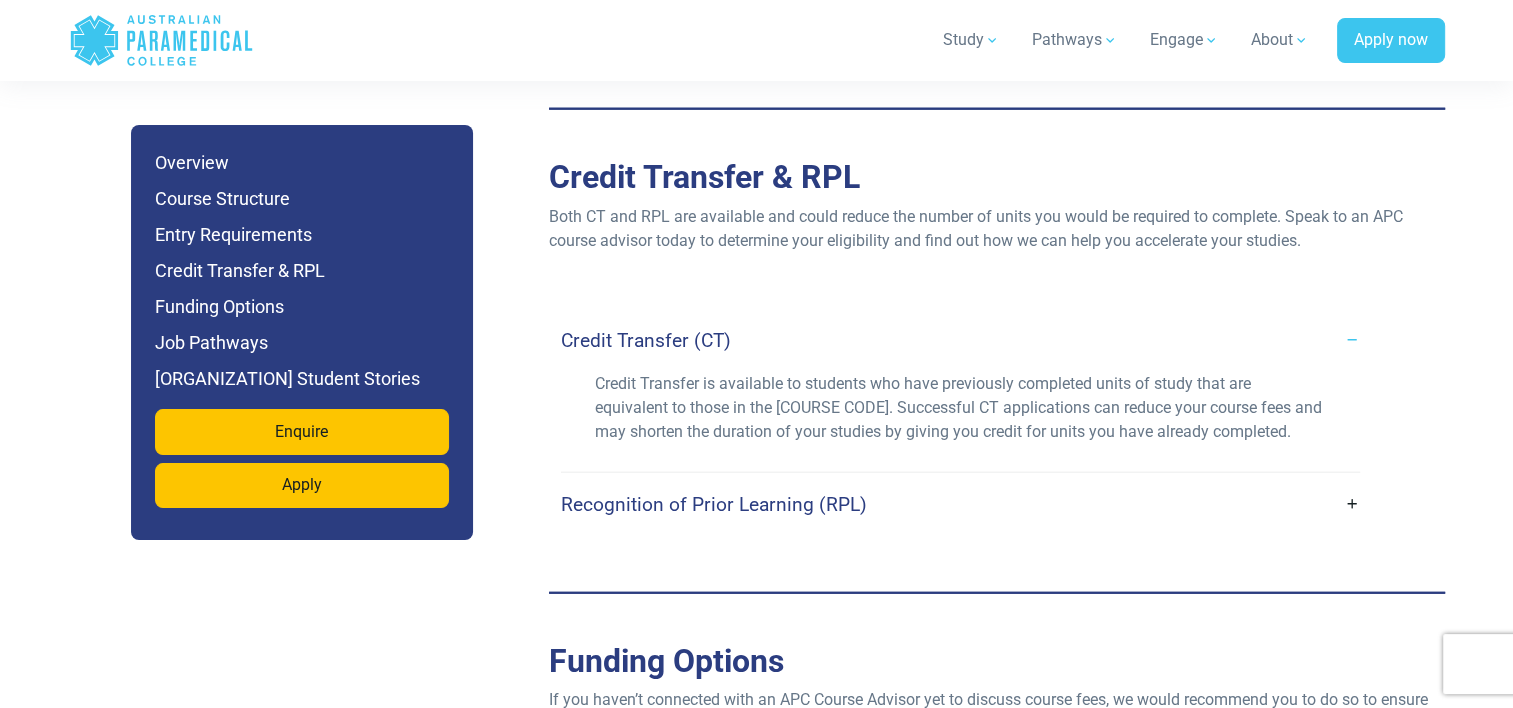 click on "Recognition of Prior Learning (RPL)" at bounding box center [714, 504] 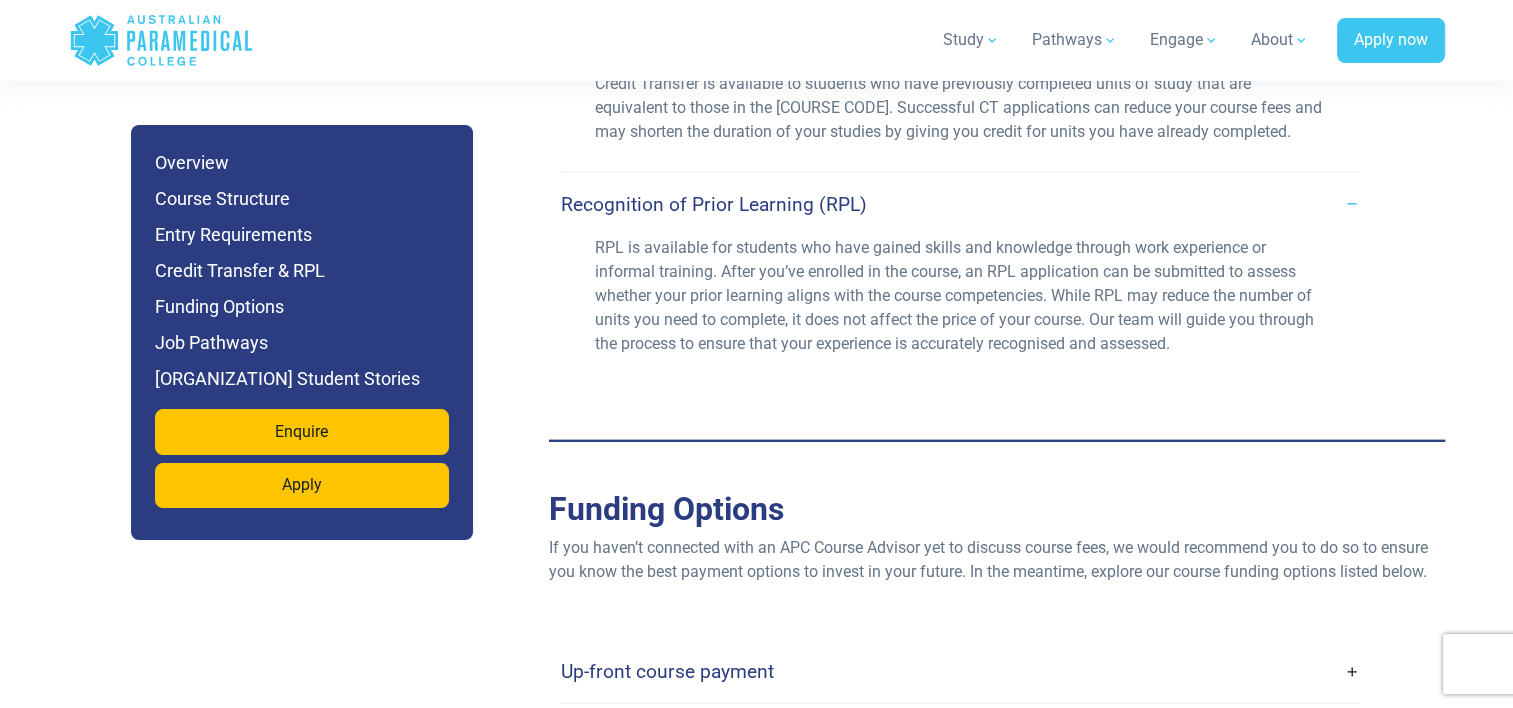 scroll, scrollTop: 5598, scrollLeft: 0, axis: vertical 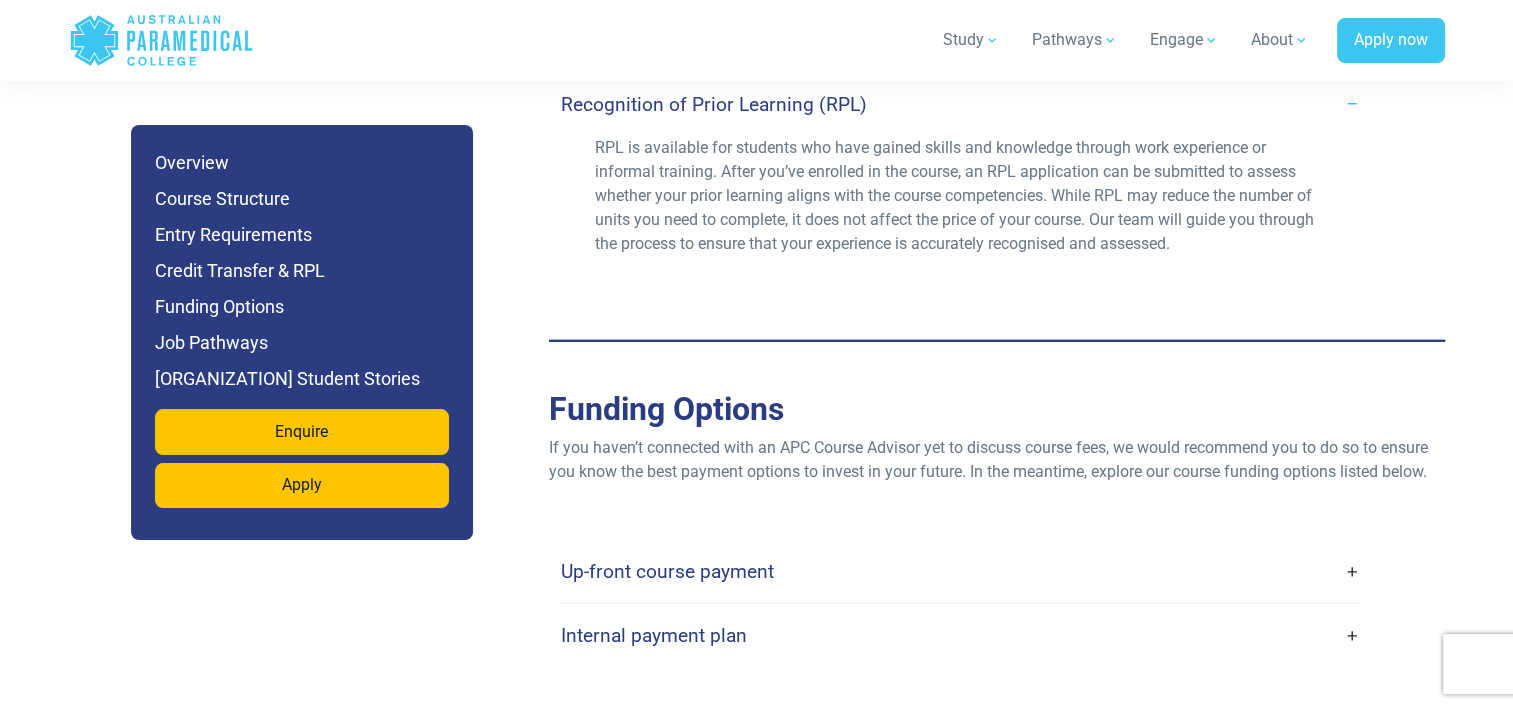 click on "Up-front course payment" at bounding box center [667, 571] 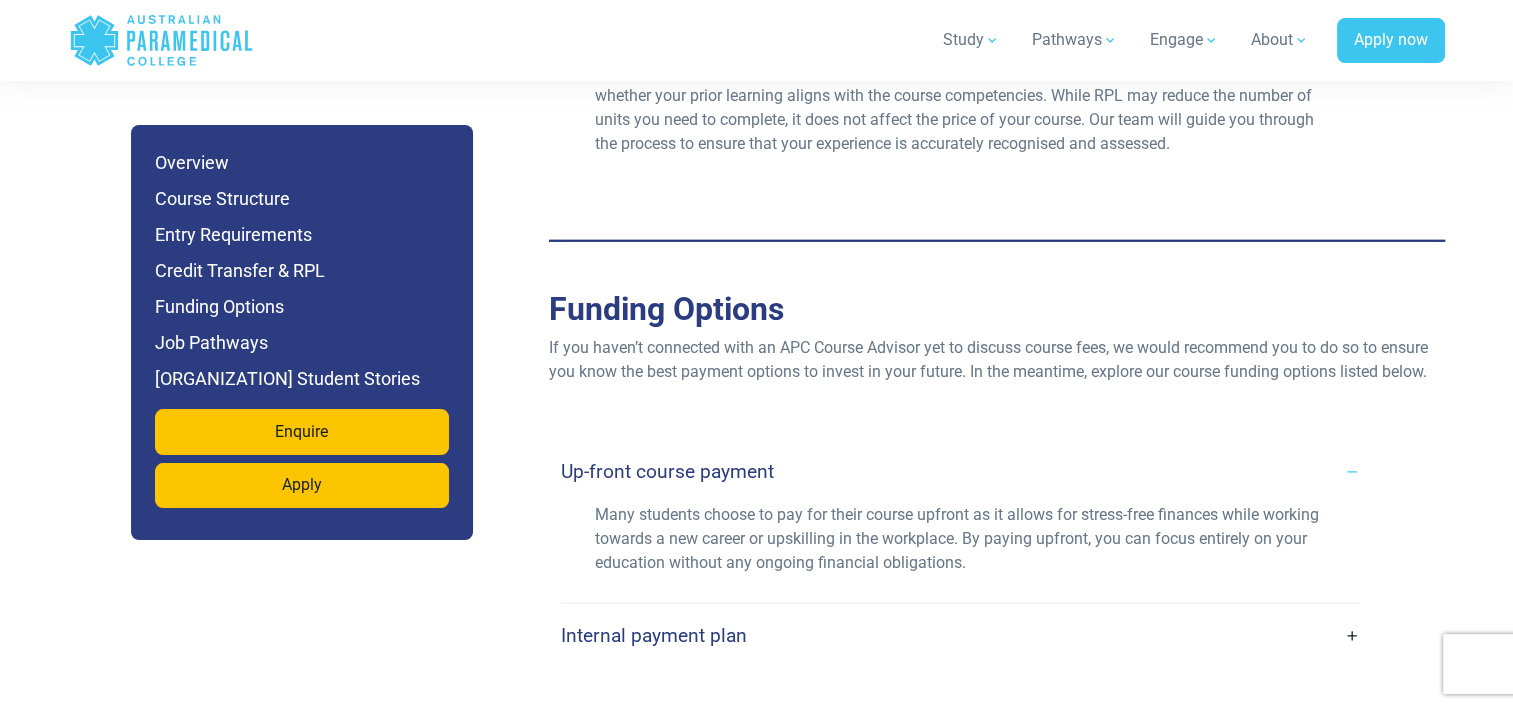 scroll, scrollTop: 5798, scrollLeft: 0, axis: vertical 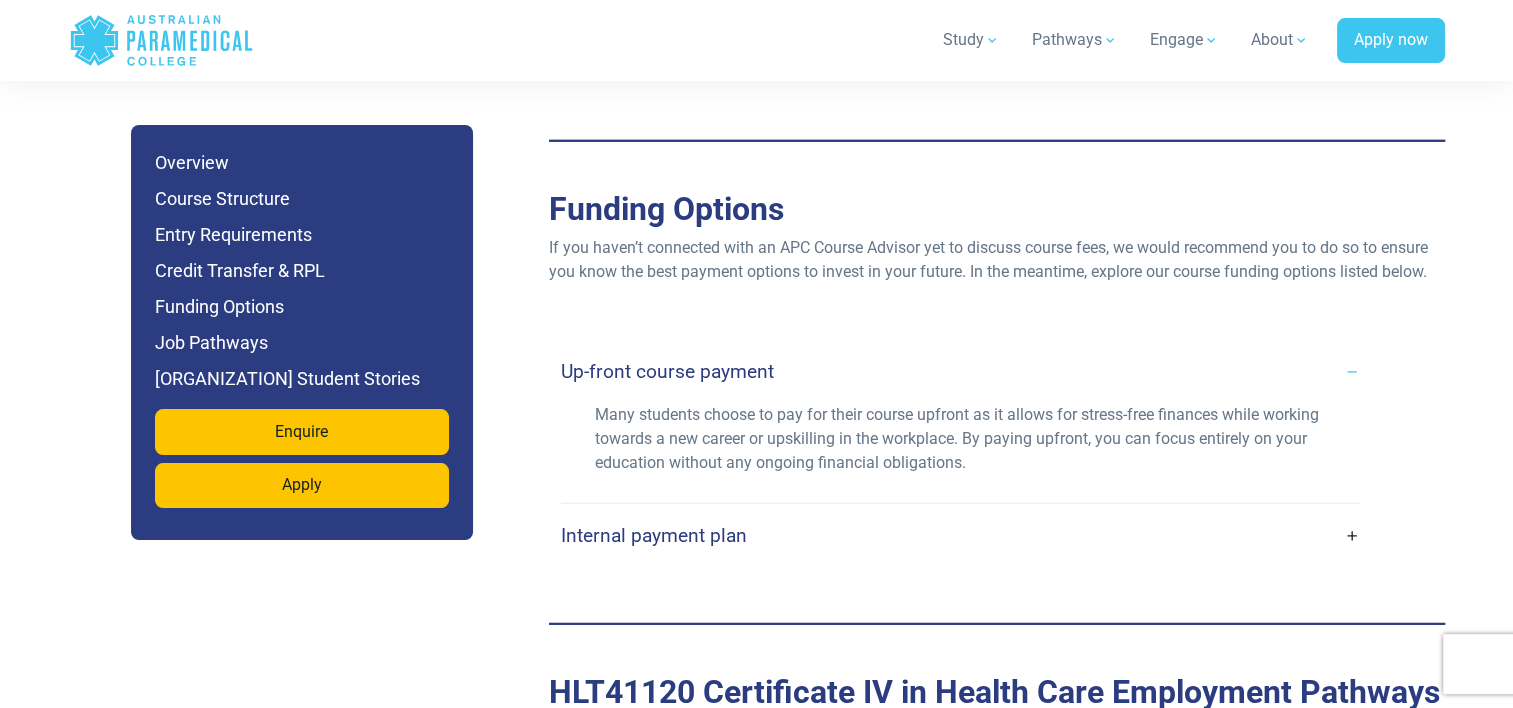 click on "Internal payment plan" at bounding box center [654, 535] 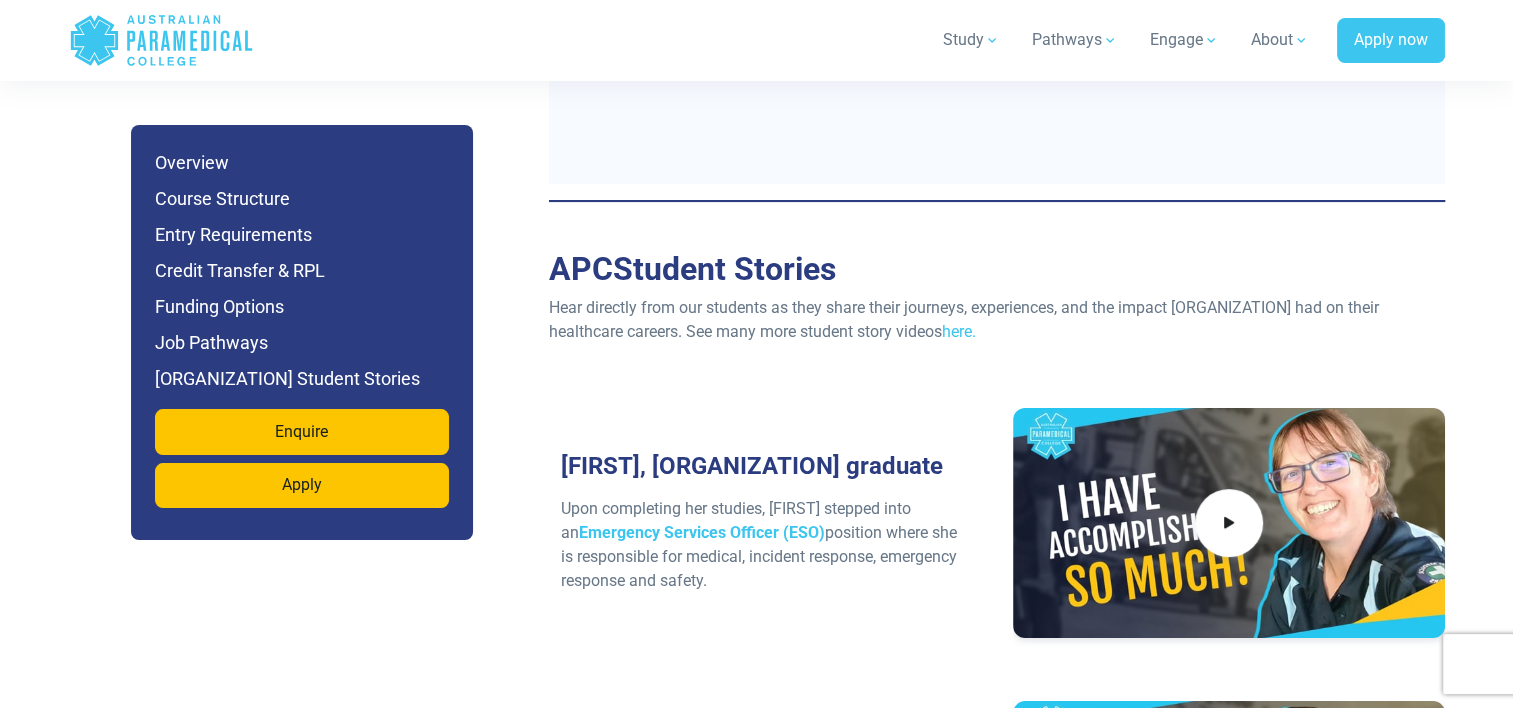 scroll, scrollTop: 7898, scrollLeft: 0, axis: vertical 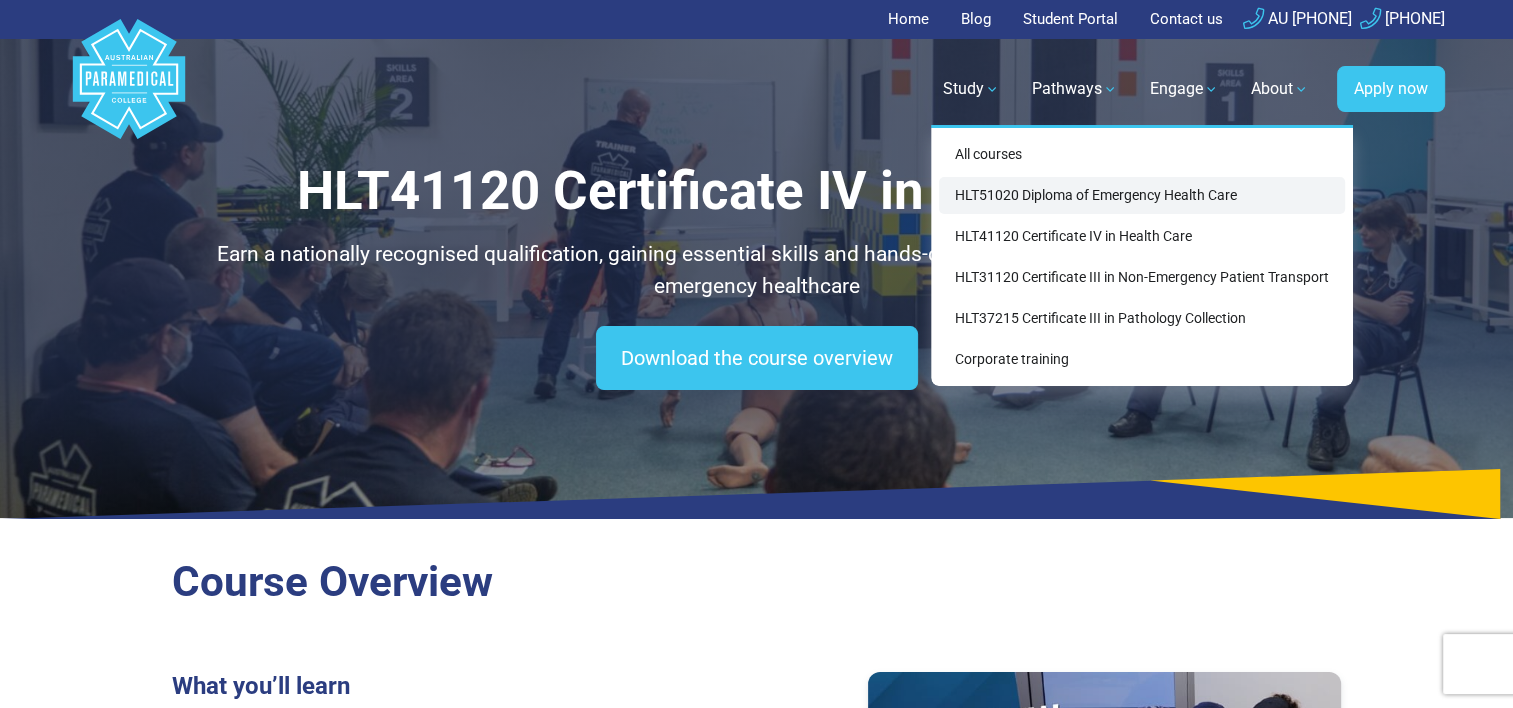 click on "HLT51020 Diploma of Emergency Health Care" at bounding box center [1142, 195] 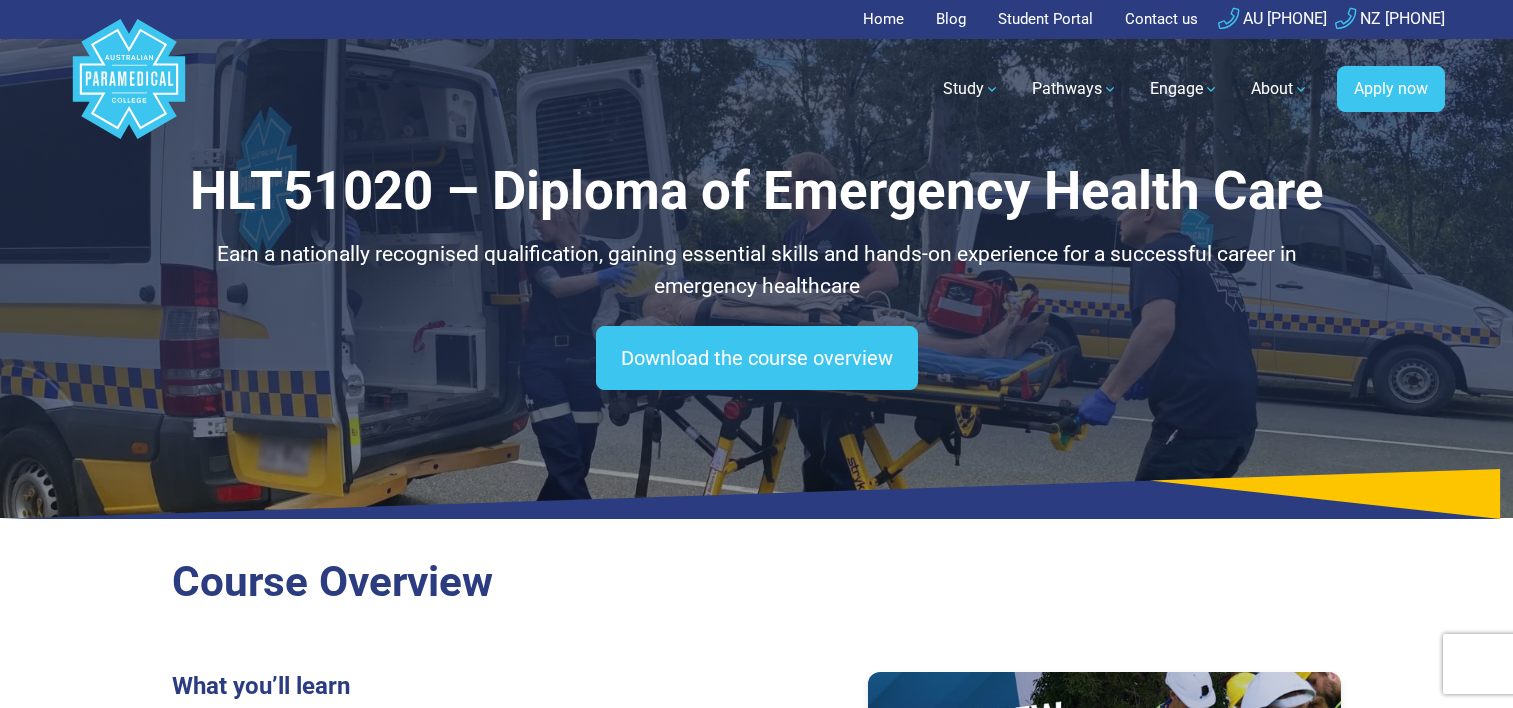 scroll, scrollTop: 0, scrollLeft: 0, axis: both 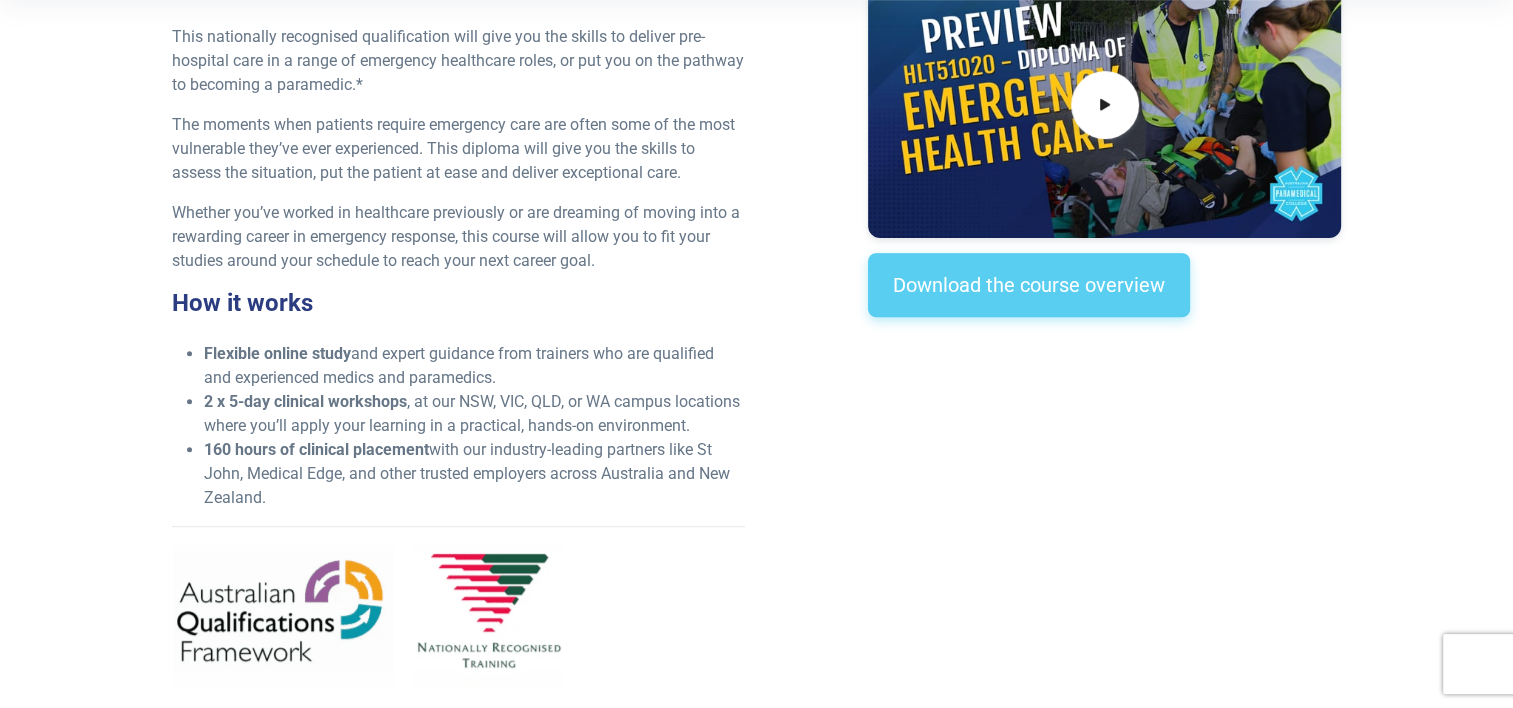 click on "Download the course overview" at bounding box center (1029, 285) 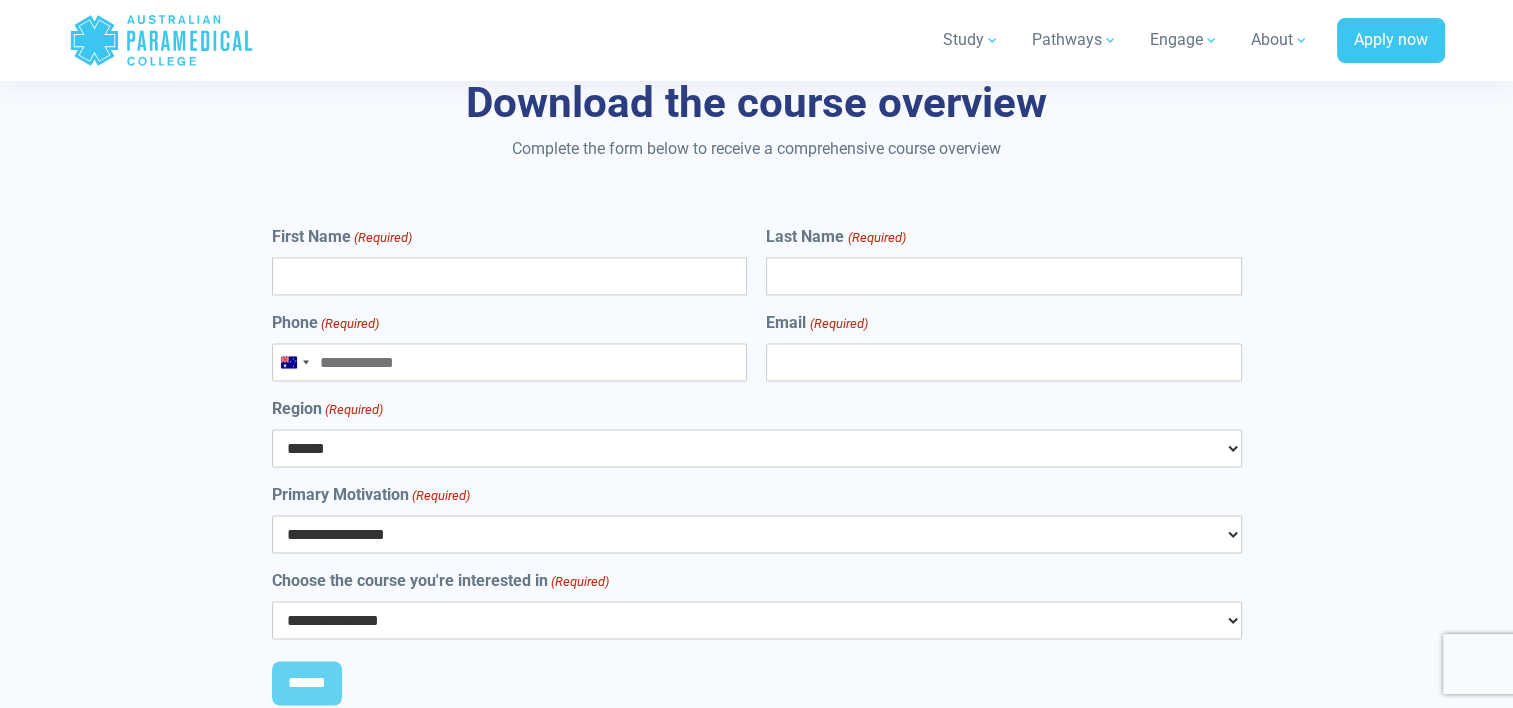 scroll, scrollTop: 10234, scrollLeft: 0, axis: vertical 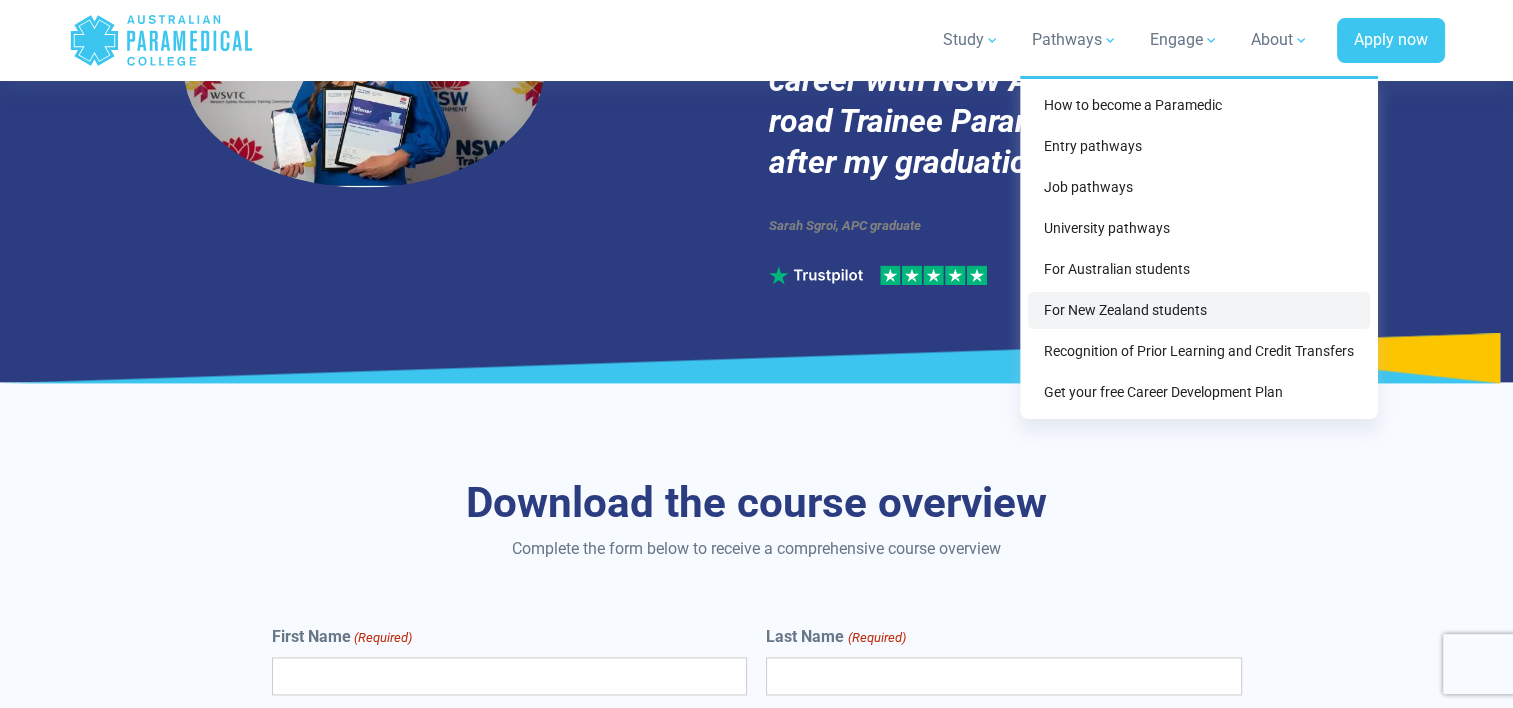 click on "For New Zealand students" at bounding box center (1199, 310) 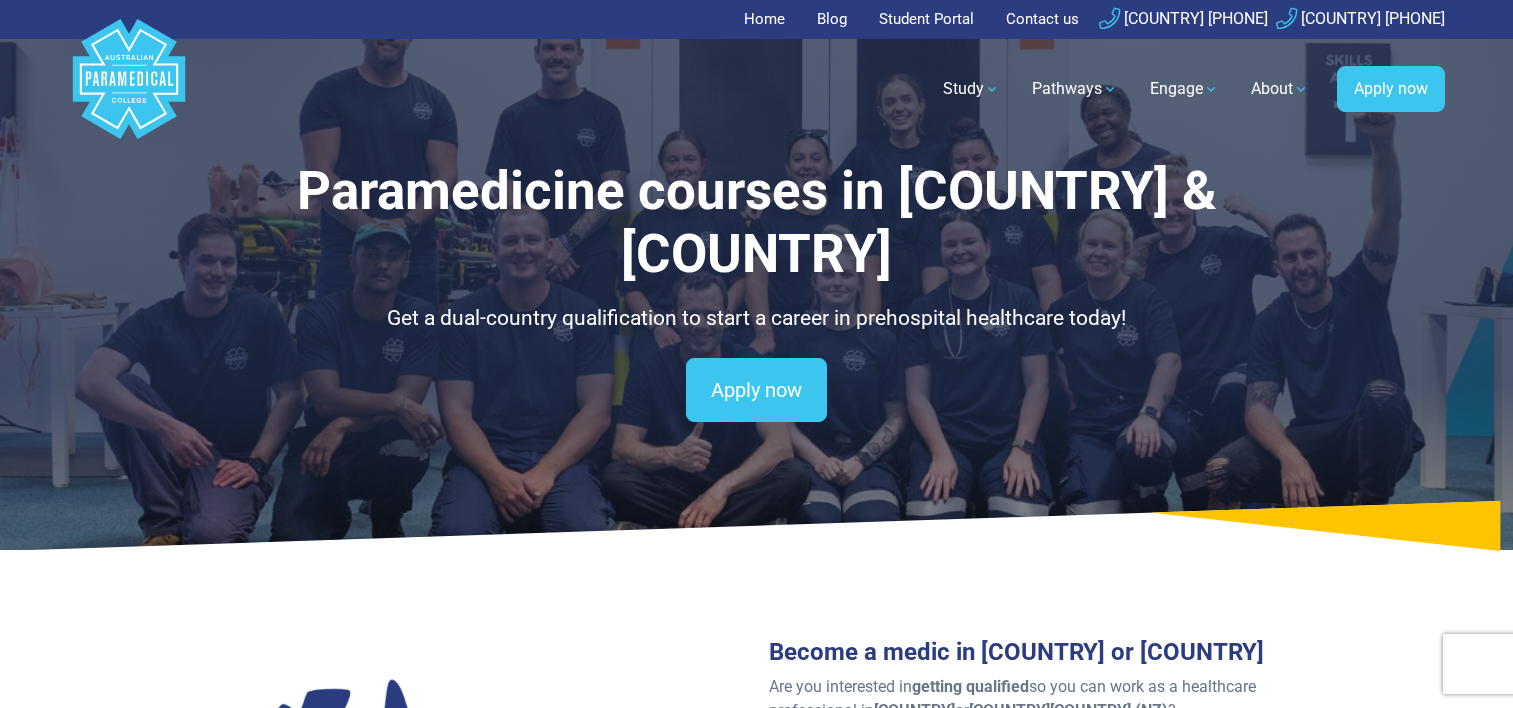 scroll, scrollTop: 0, scrollLeft: 0, axis: both 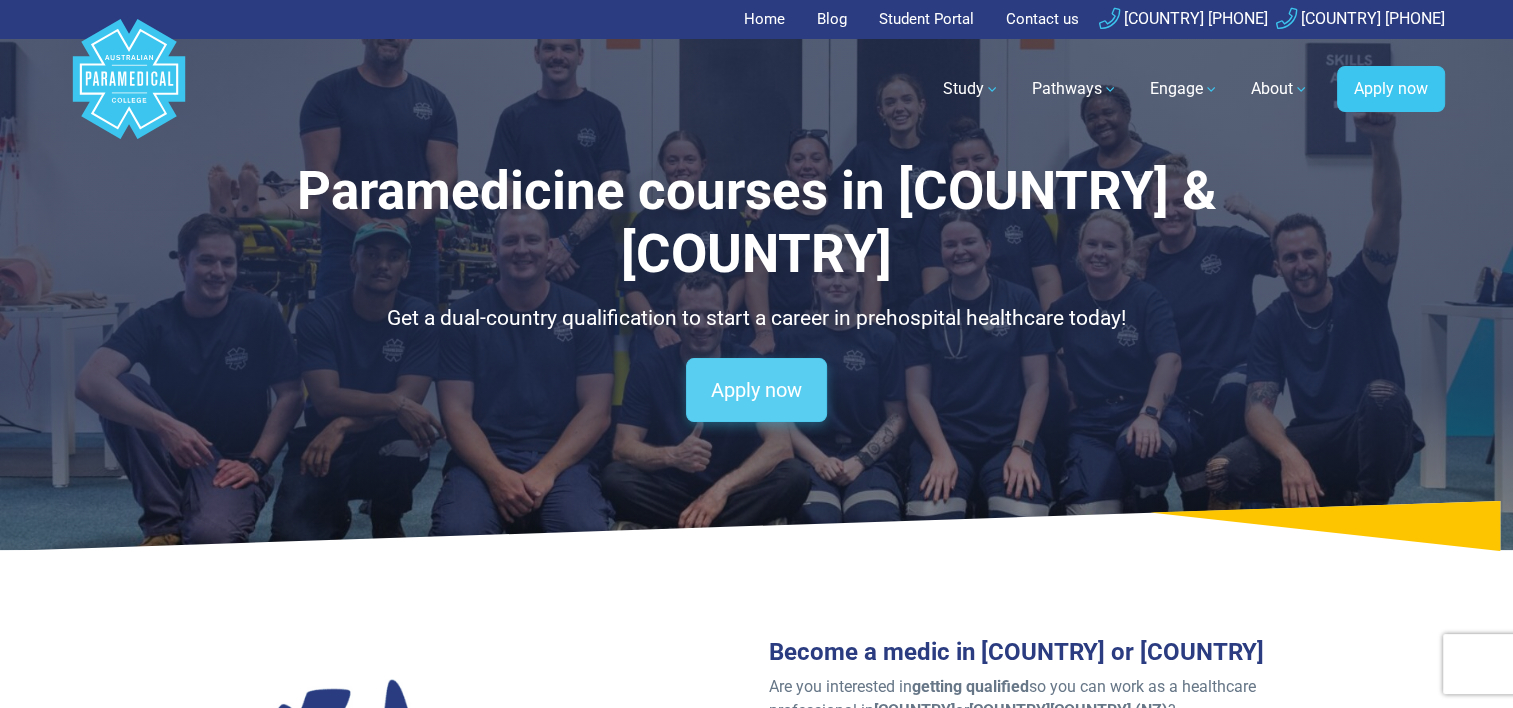 click on "Apply now" at bounding box center (756, 390) 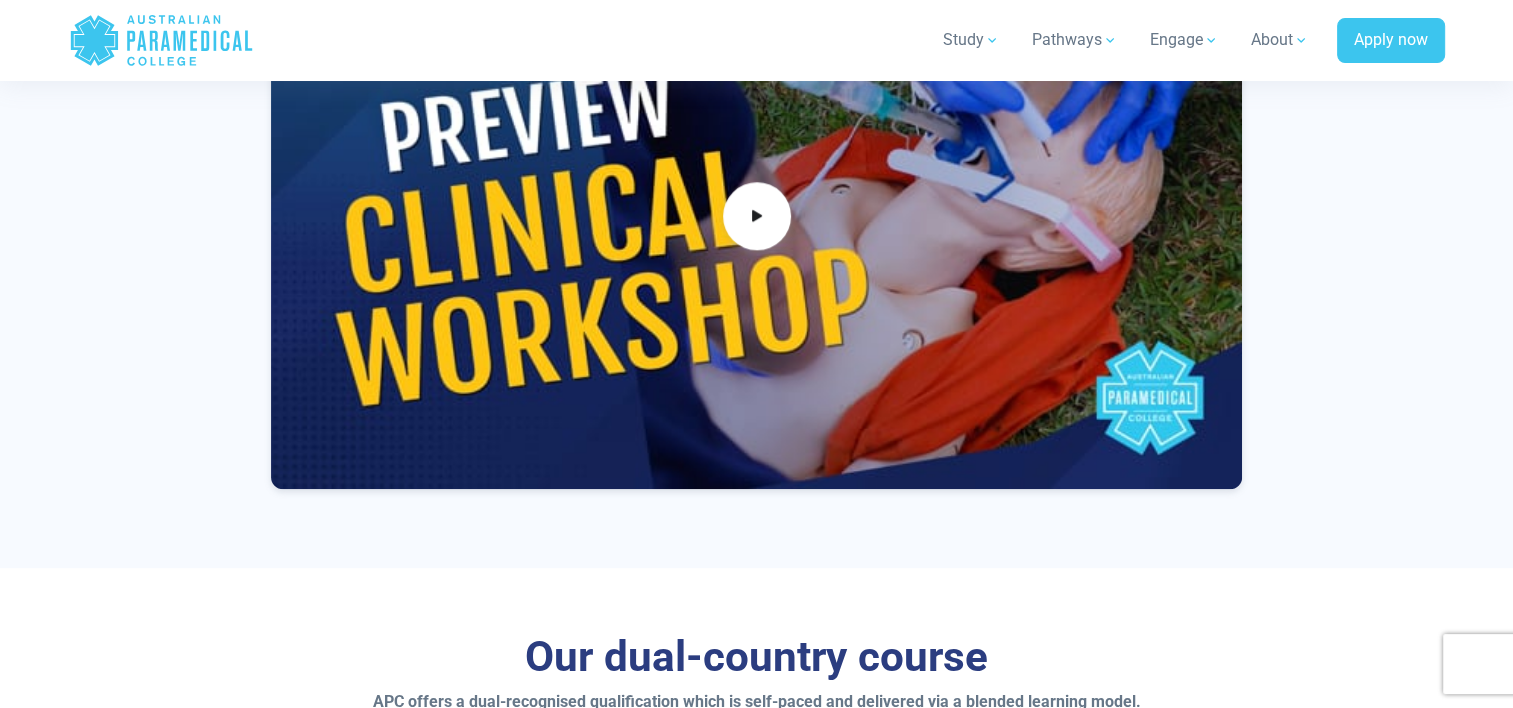 scroll, scrollTop: 1271, scrollLeft: 0, axis: vertical 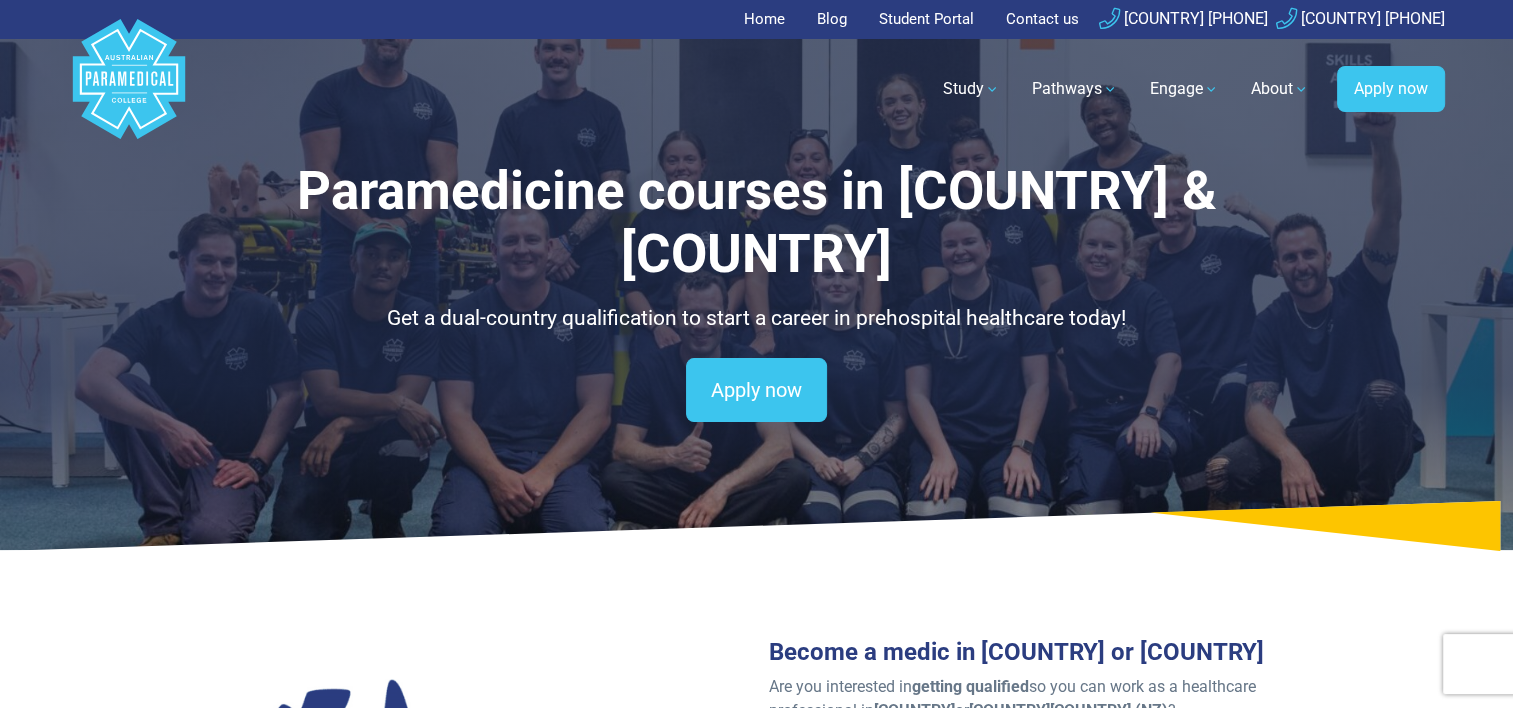click on "Contact us" at bounding box center [1042, 19] 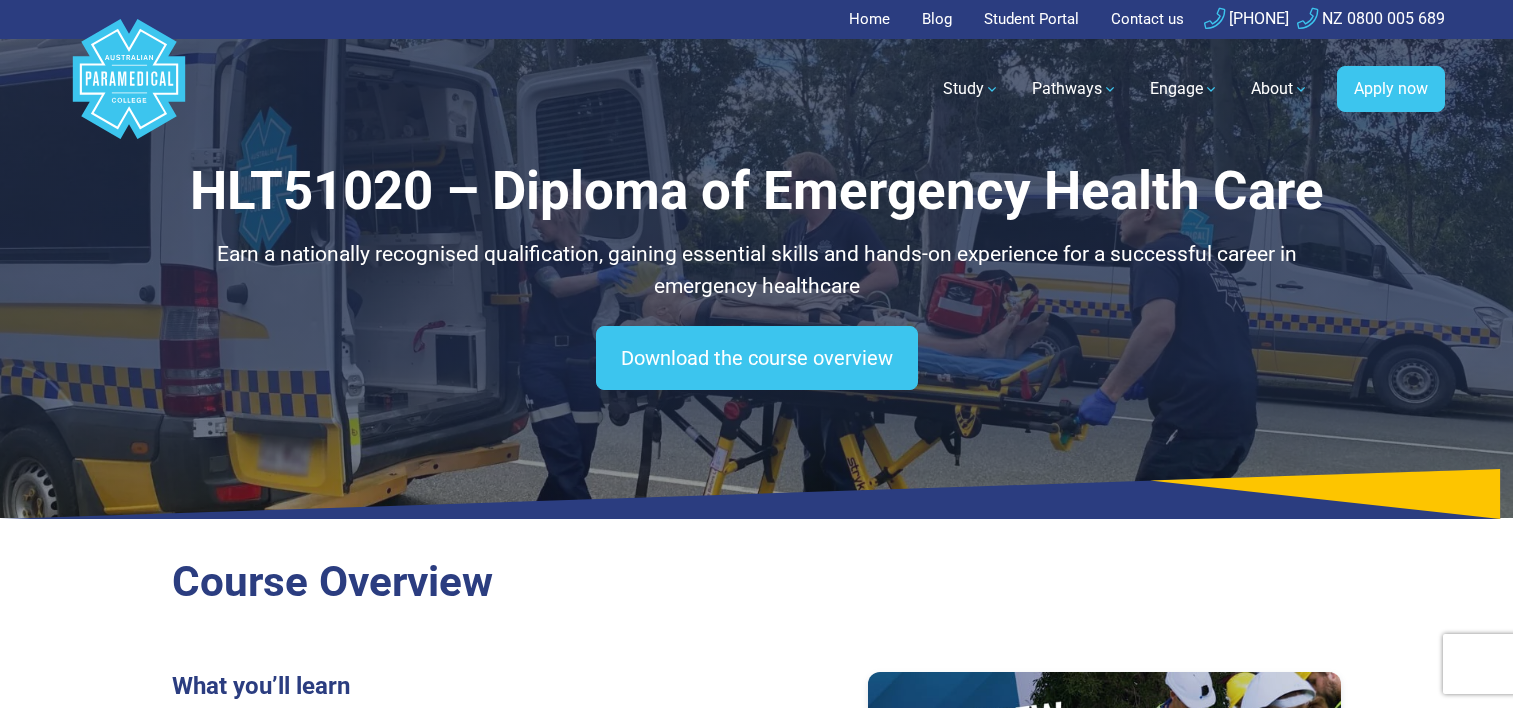 scroll, scrollTop: 0, scrollLeft: 0, axis: both 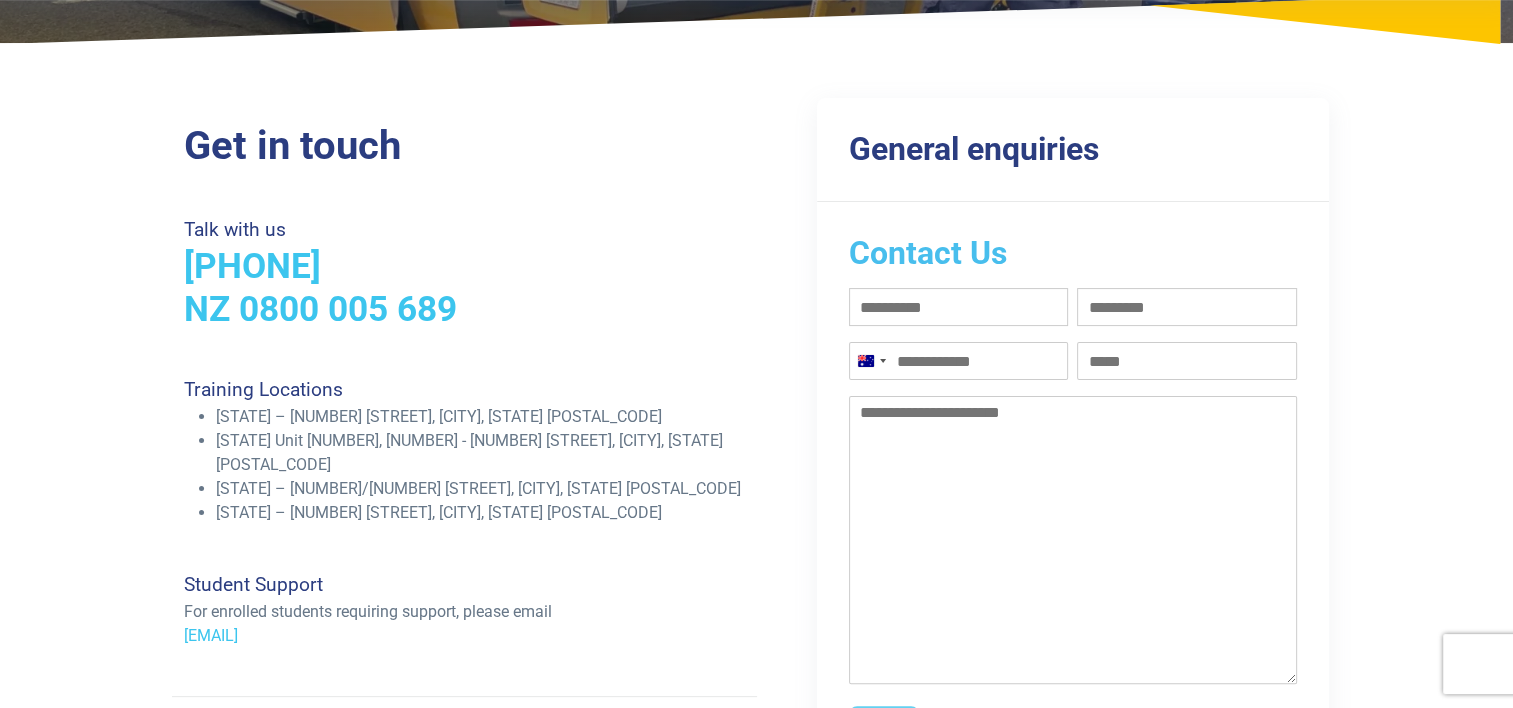 click on "[FIRST] name (Required)" at bounding box center (959, 307) 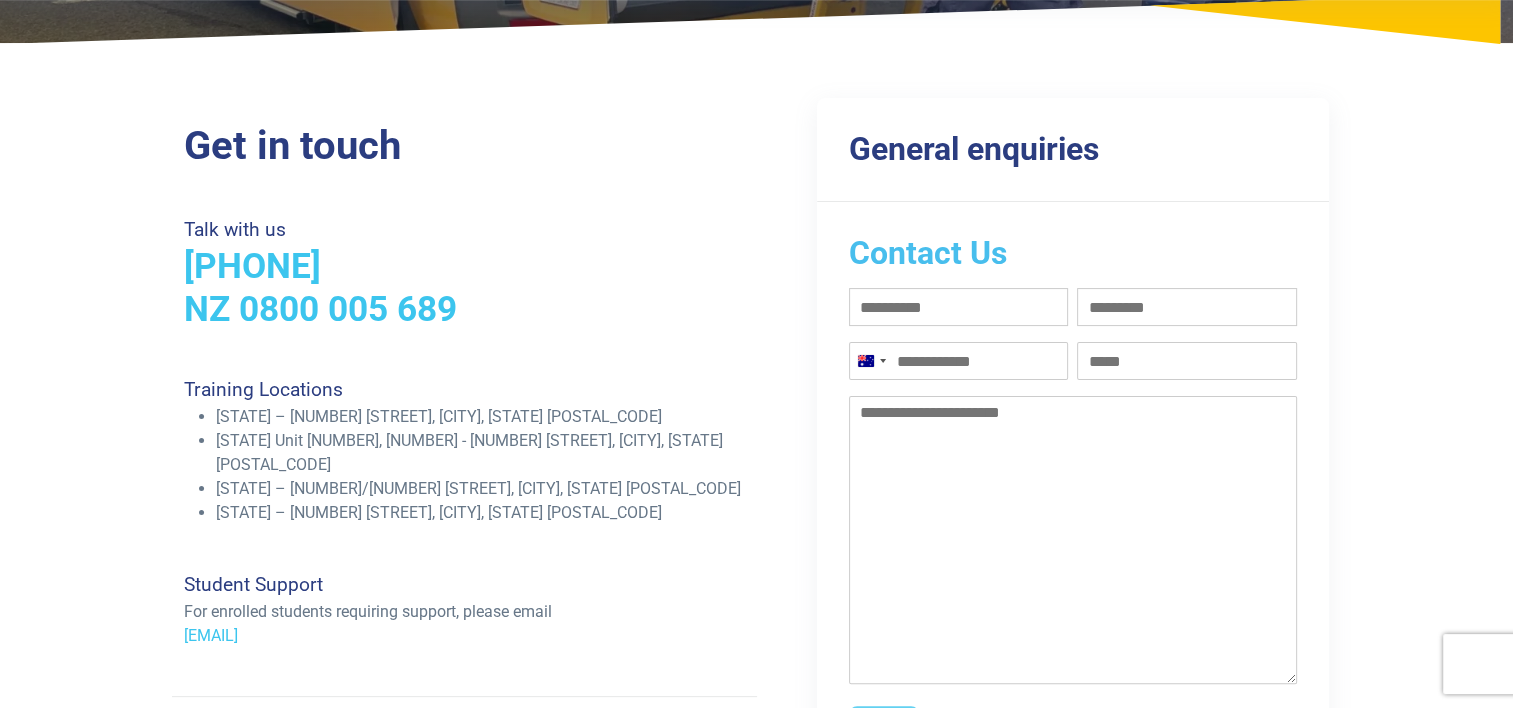 type on "*******" 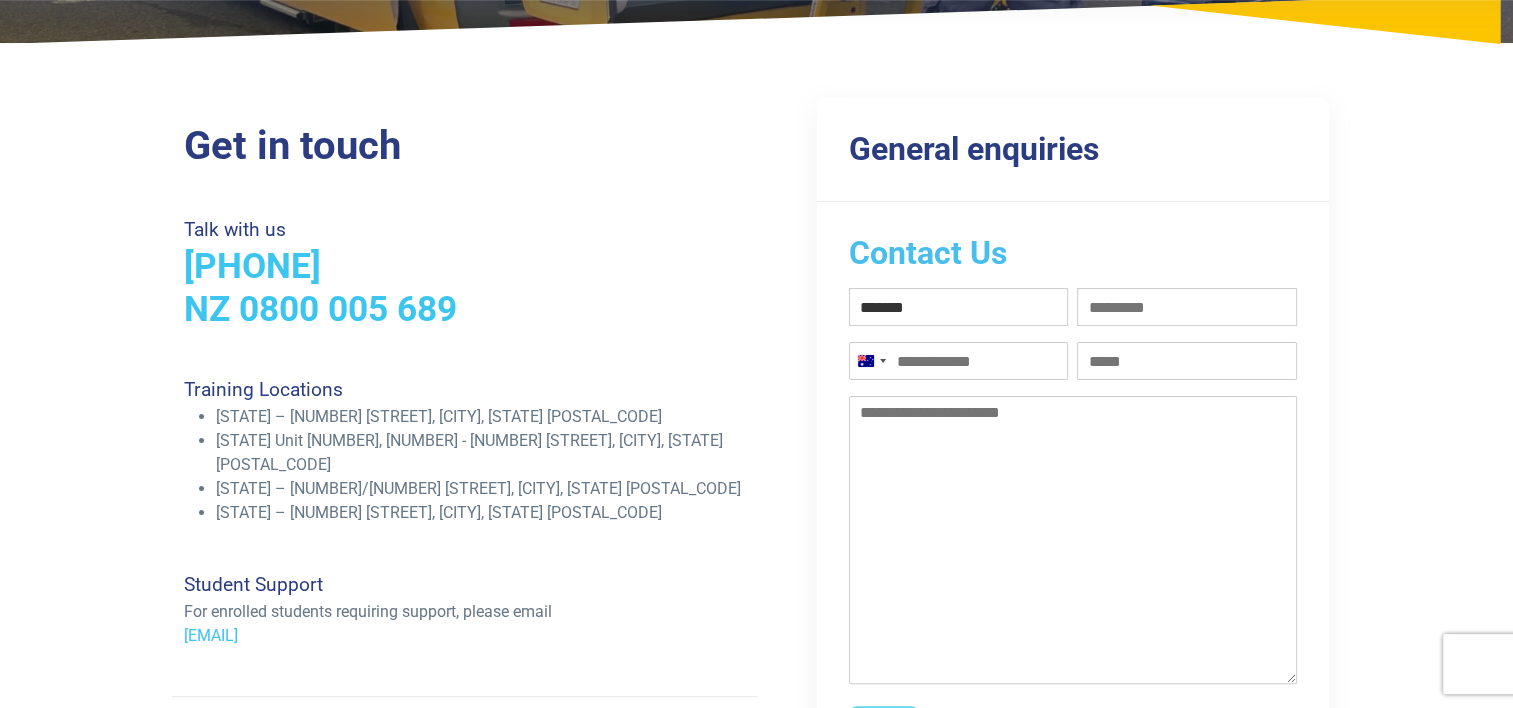 type on "******" 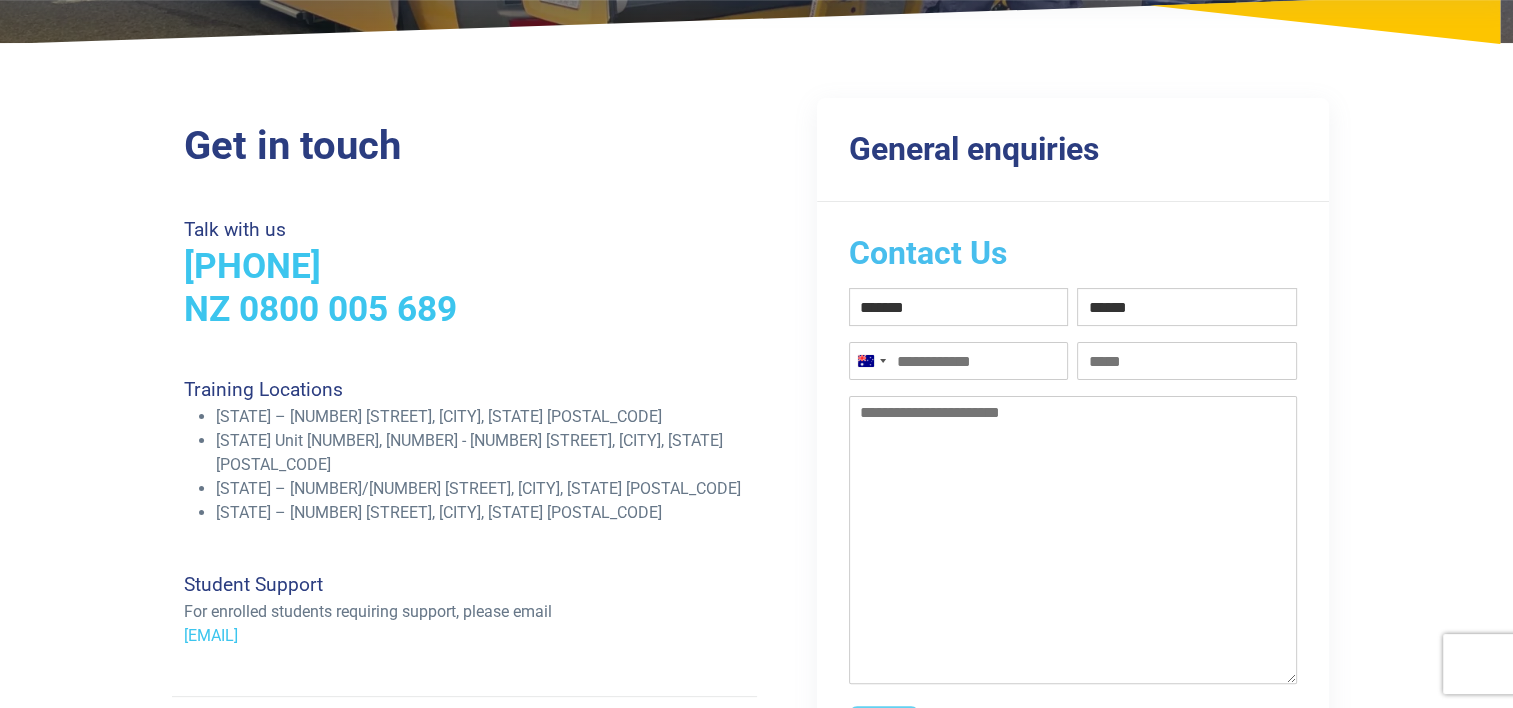 type on "**********" 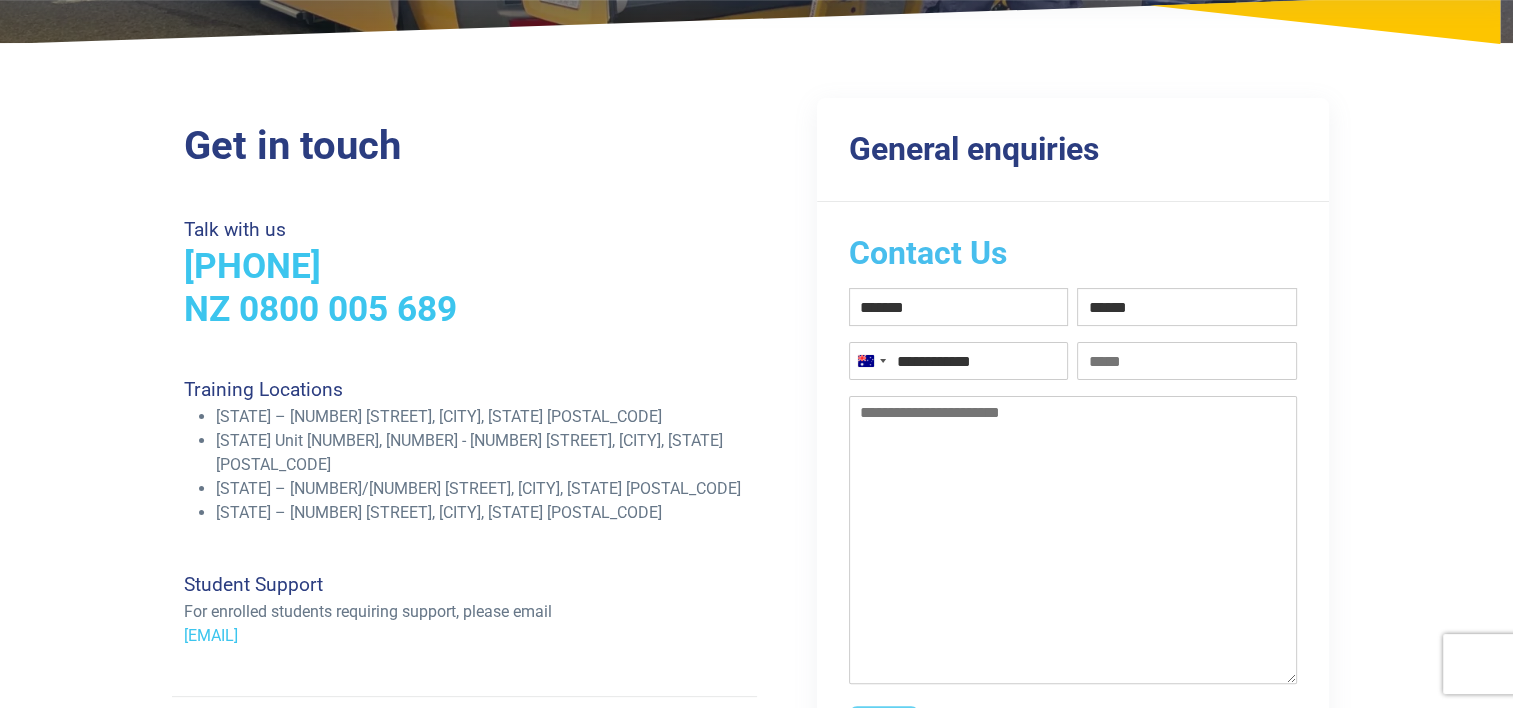 type on "**********" 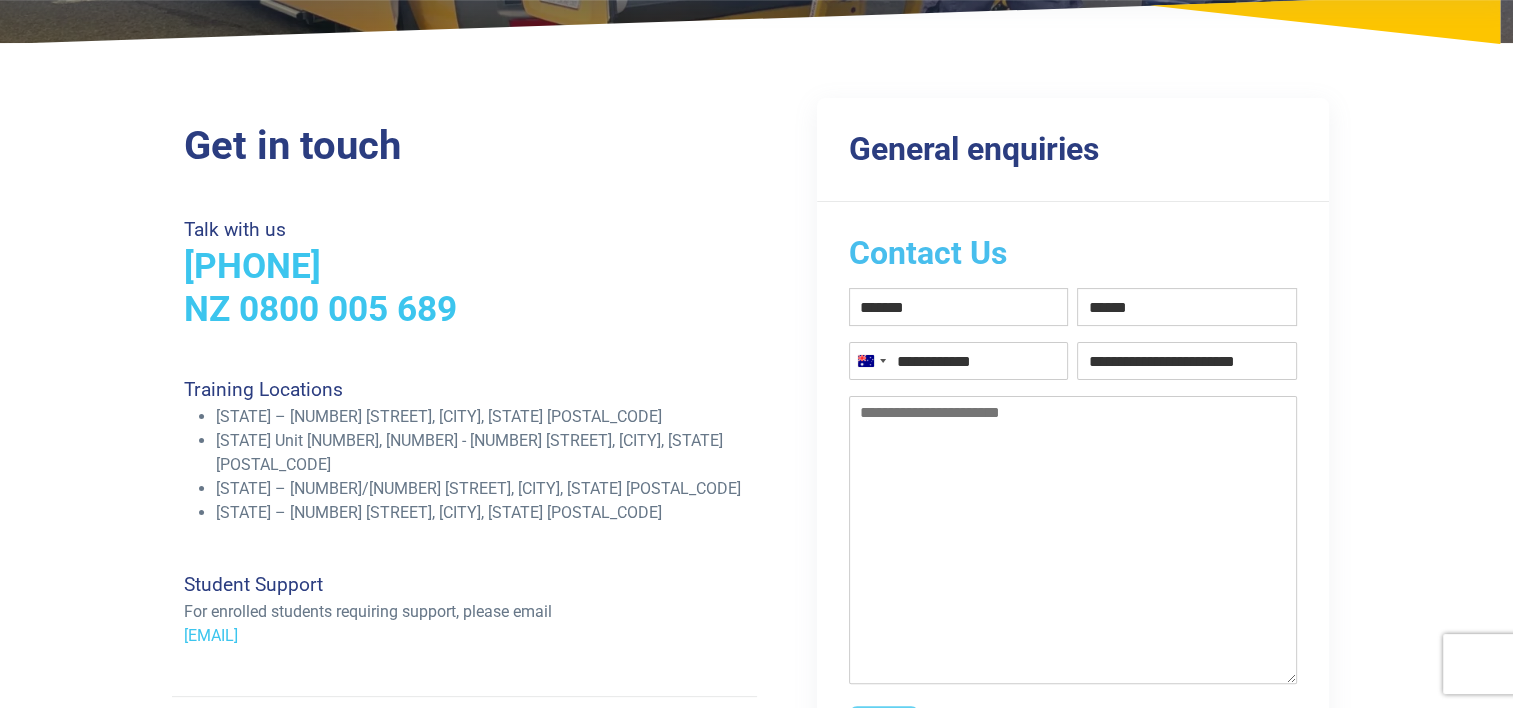 click on "Your message" at bounding box center (1073, 540) 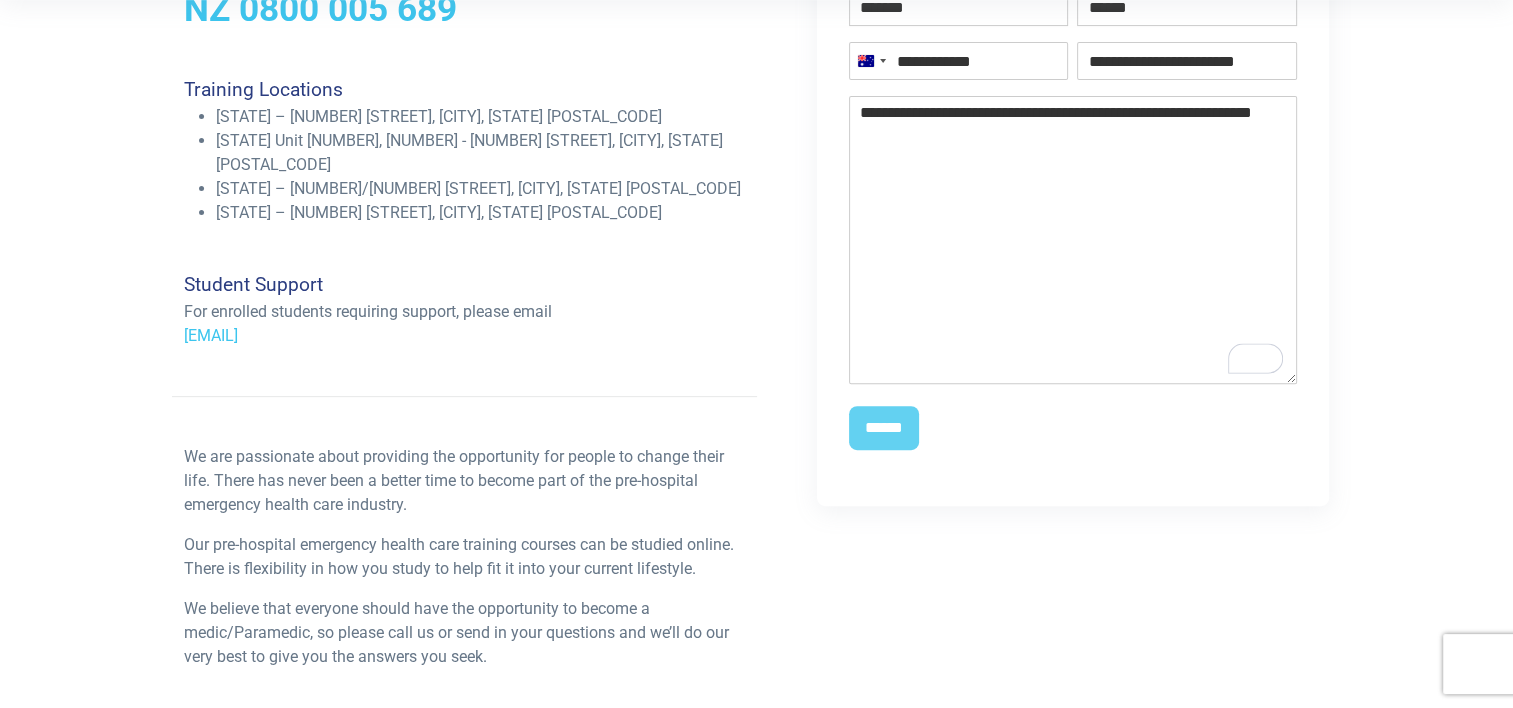 scroll, scrollTop: 700, scrollLeft: 0, axis: vertical 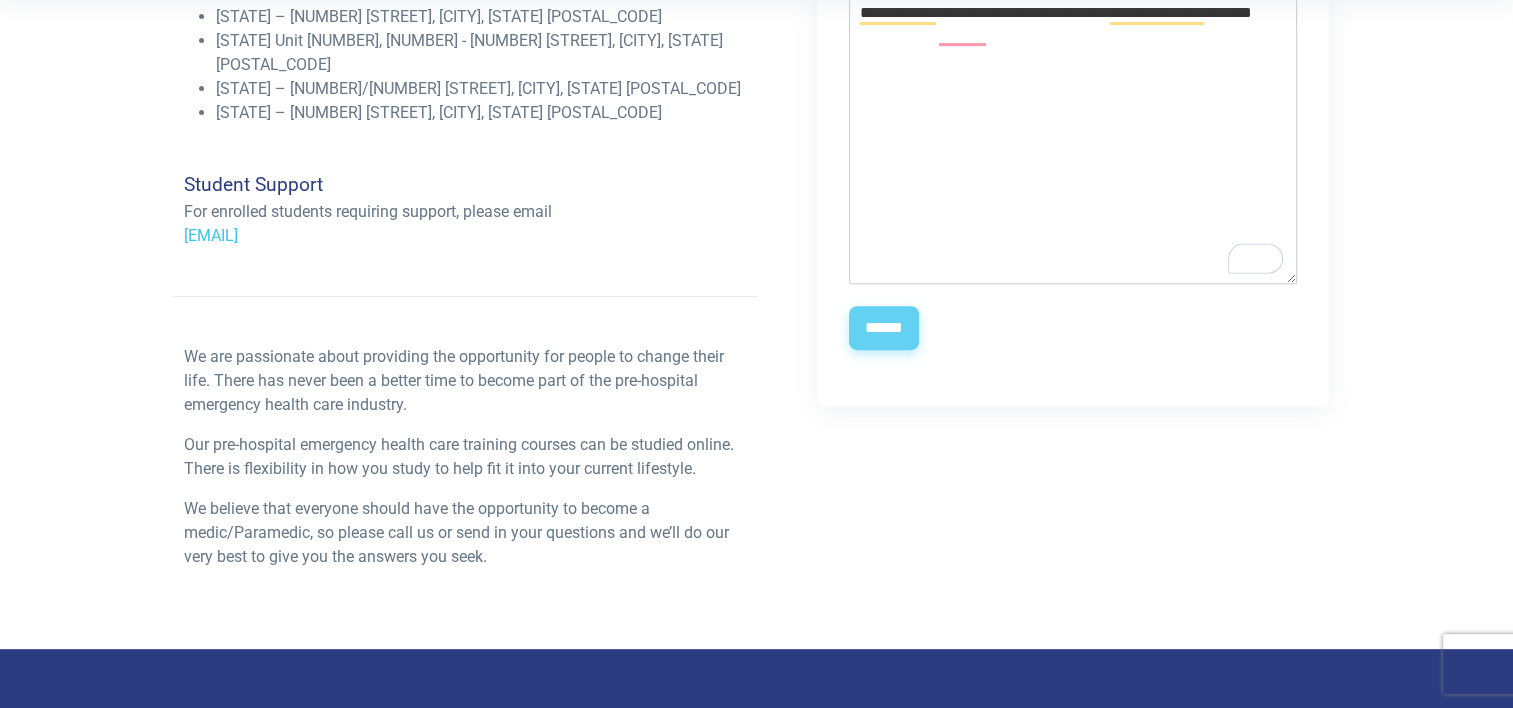 type on "**********" 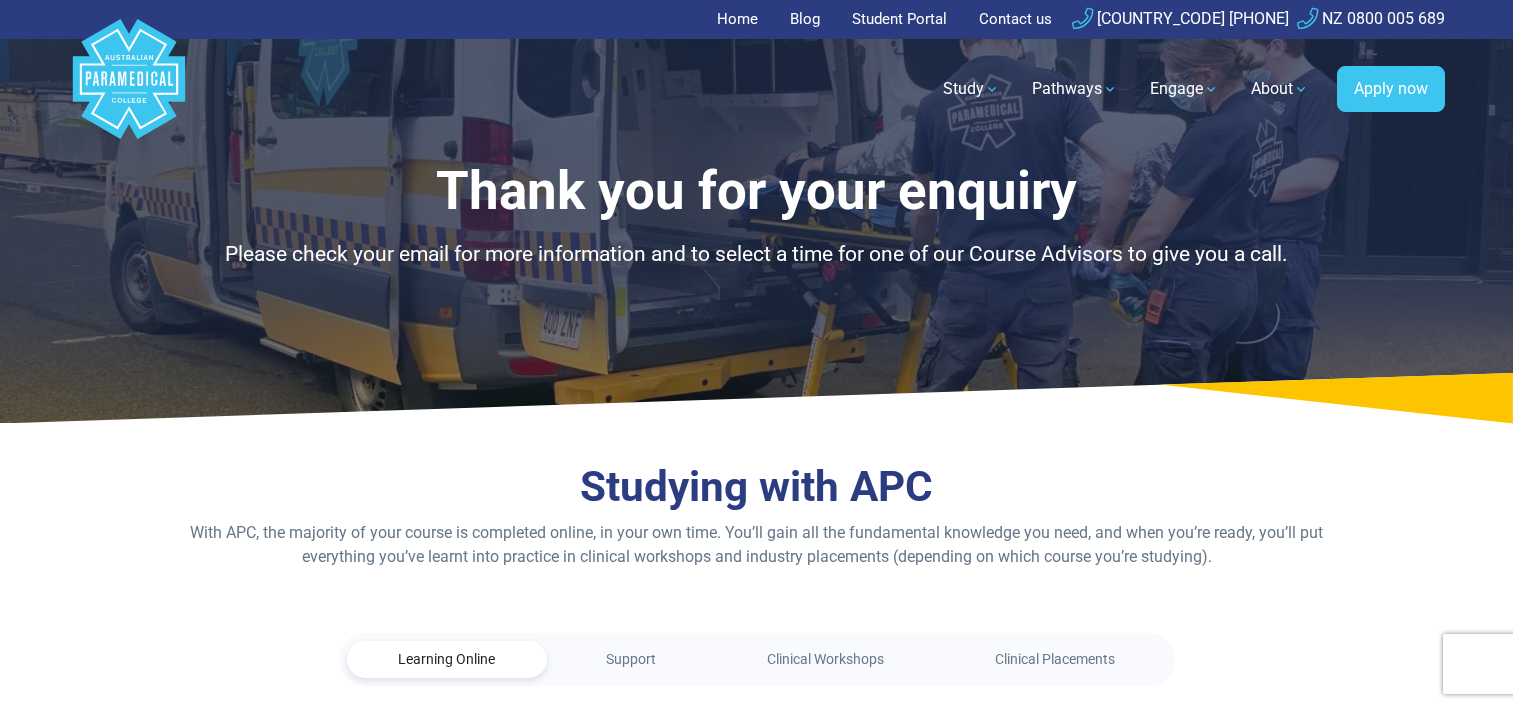 scroll, scrollTop: 0, scrollLeft: 0, axis: both 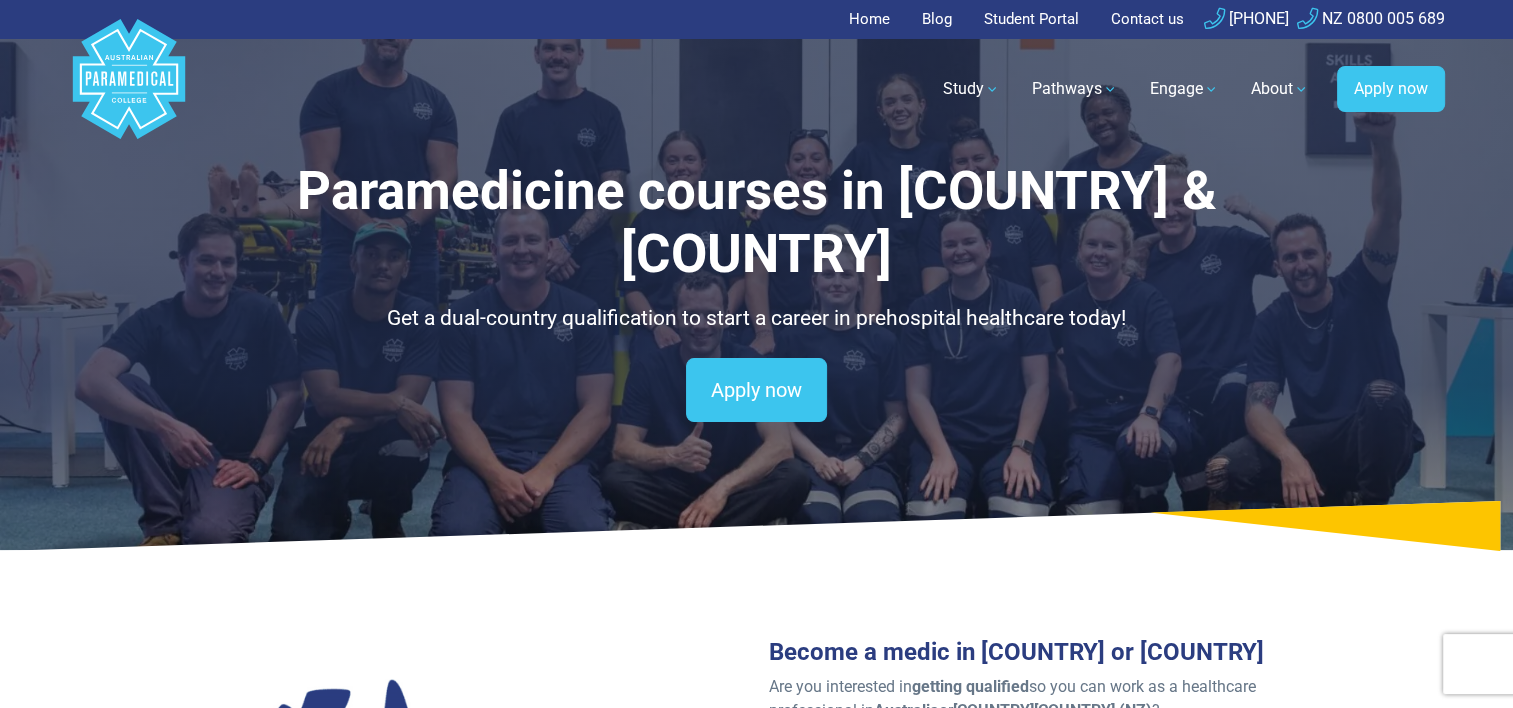 drag, startPoint x: 0, startPoint y: 0, endPoint x: 622, endPoint y: 528, distance: 815.88477 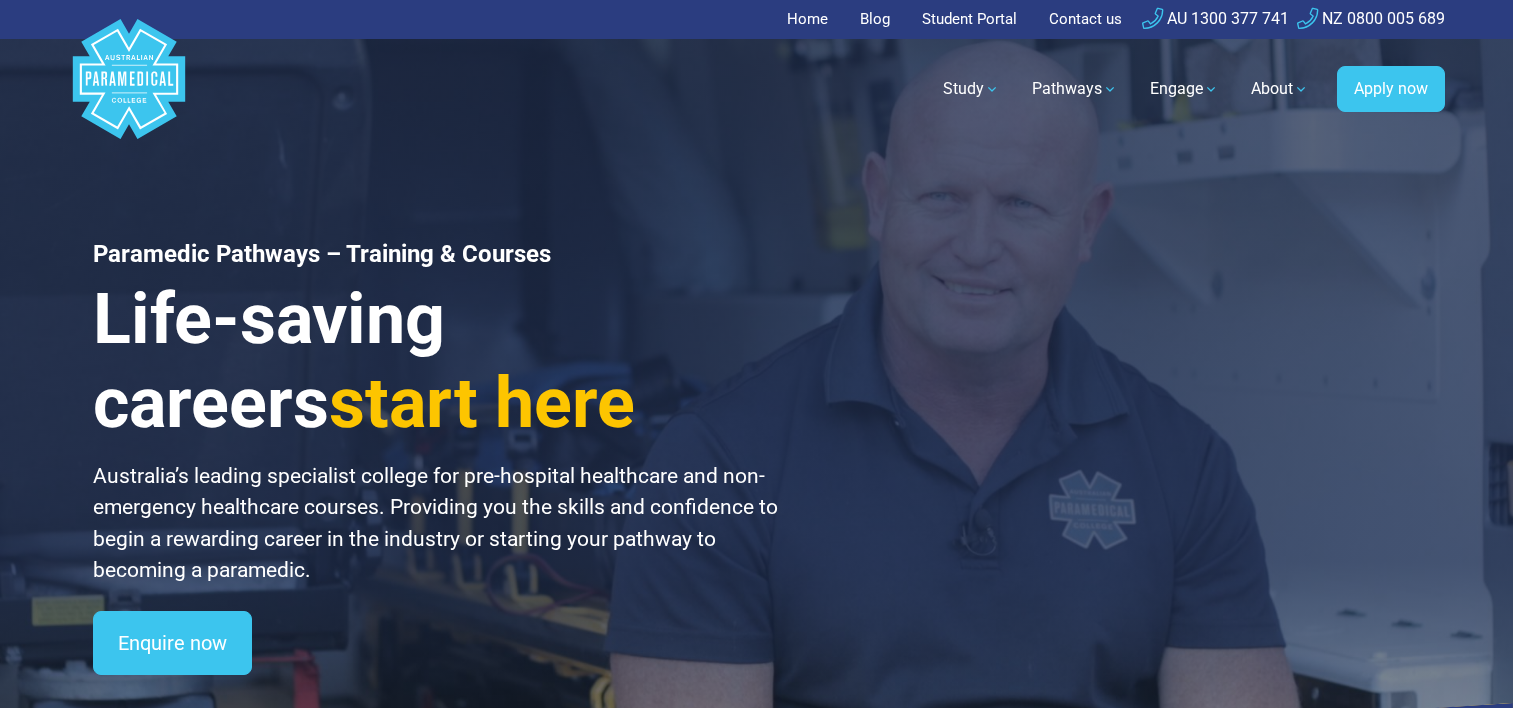 scroll, scrollTop: 0, scrollLeft: 0, axis: both 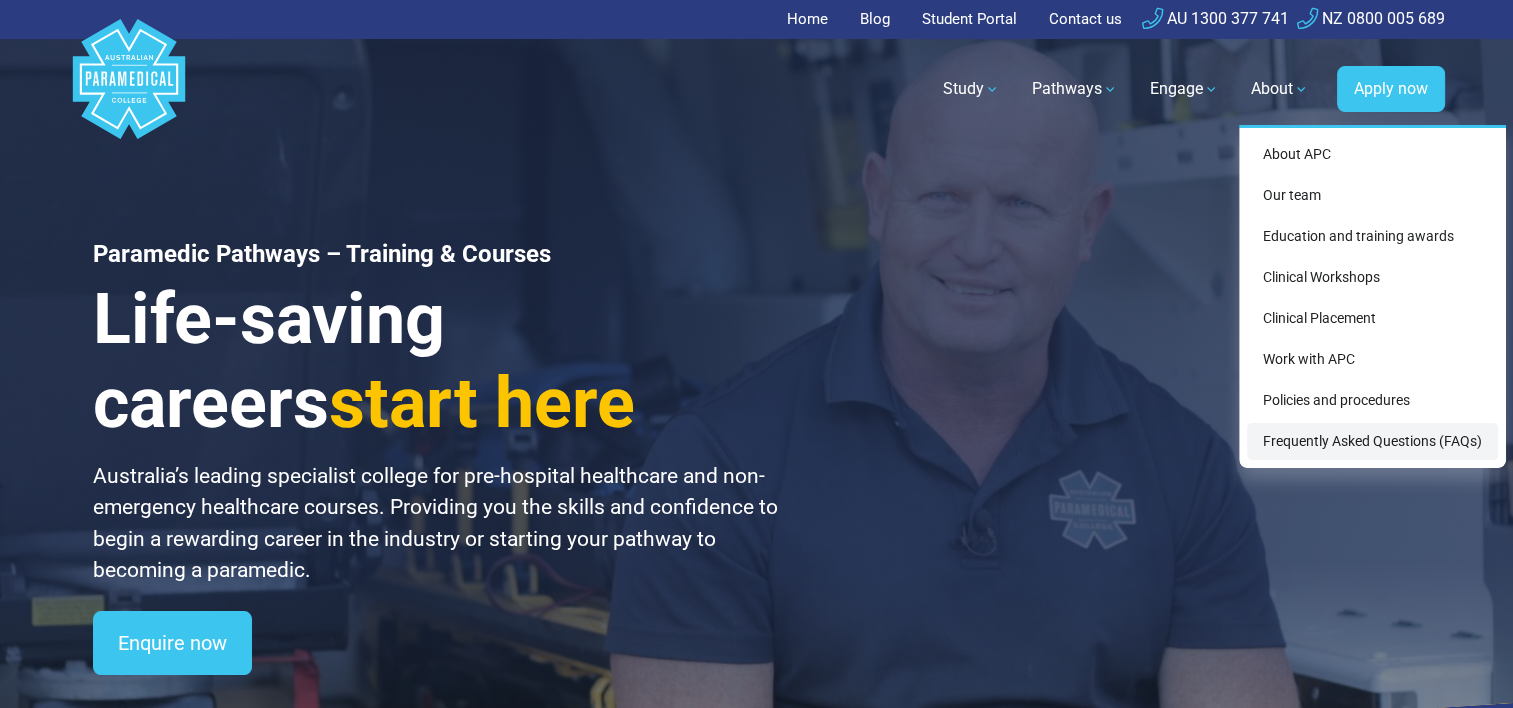 click on "Frequently Asked Questions (FAQs)" at bounding box center (1372, 441) 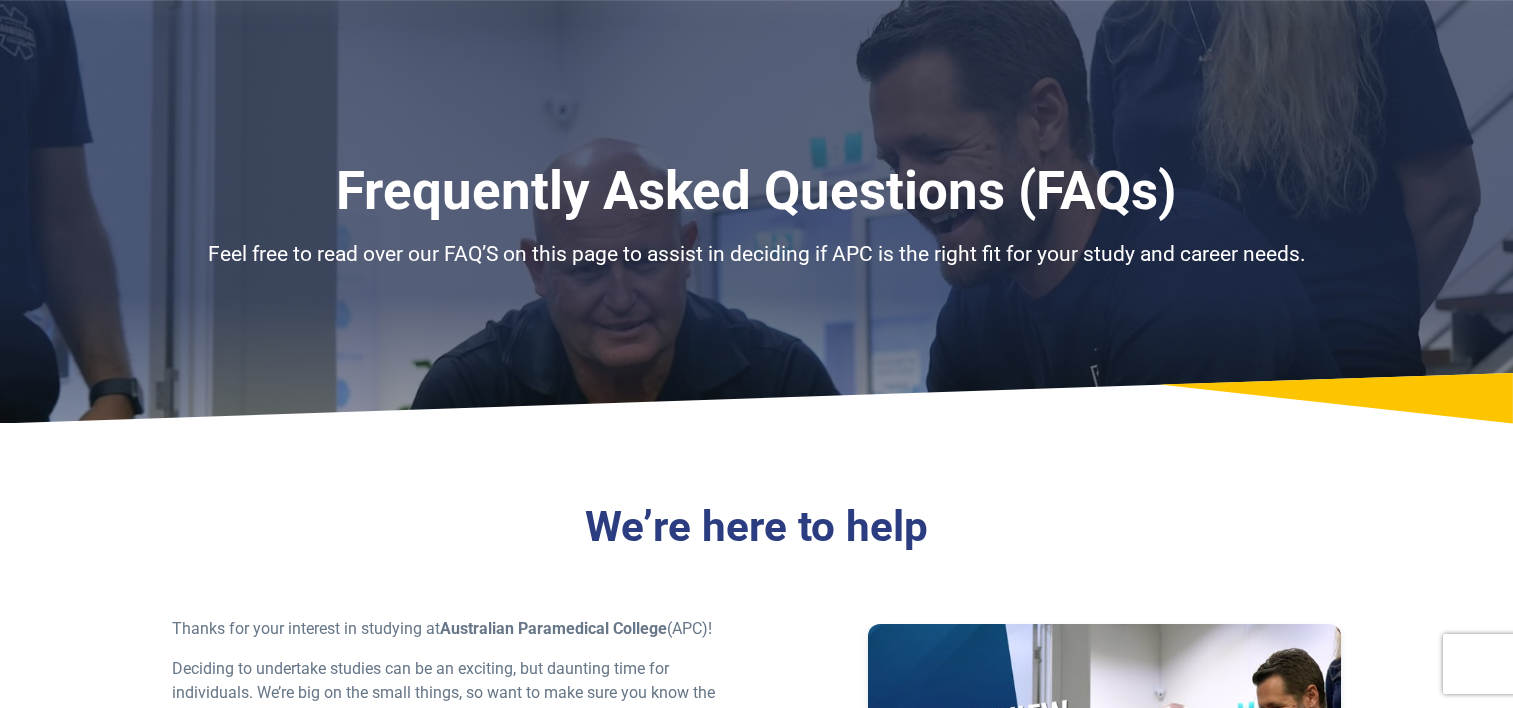 scroll, scrollTop: 400, scrollLeft: 0, axis: vertical 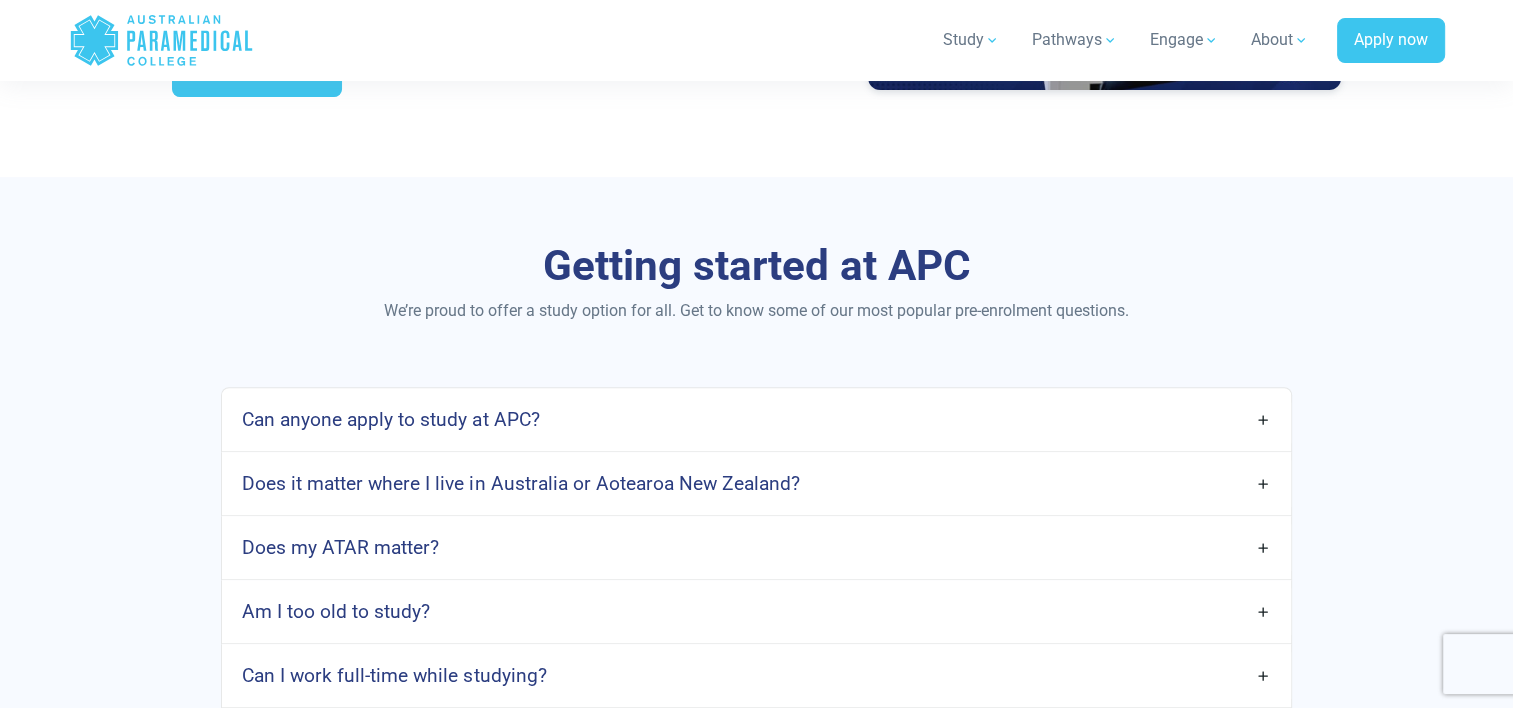 click on "Does it matter where I live in Australia or Aotearoa New Zealand?" at bounding box center (520, 483) 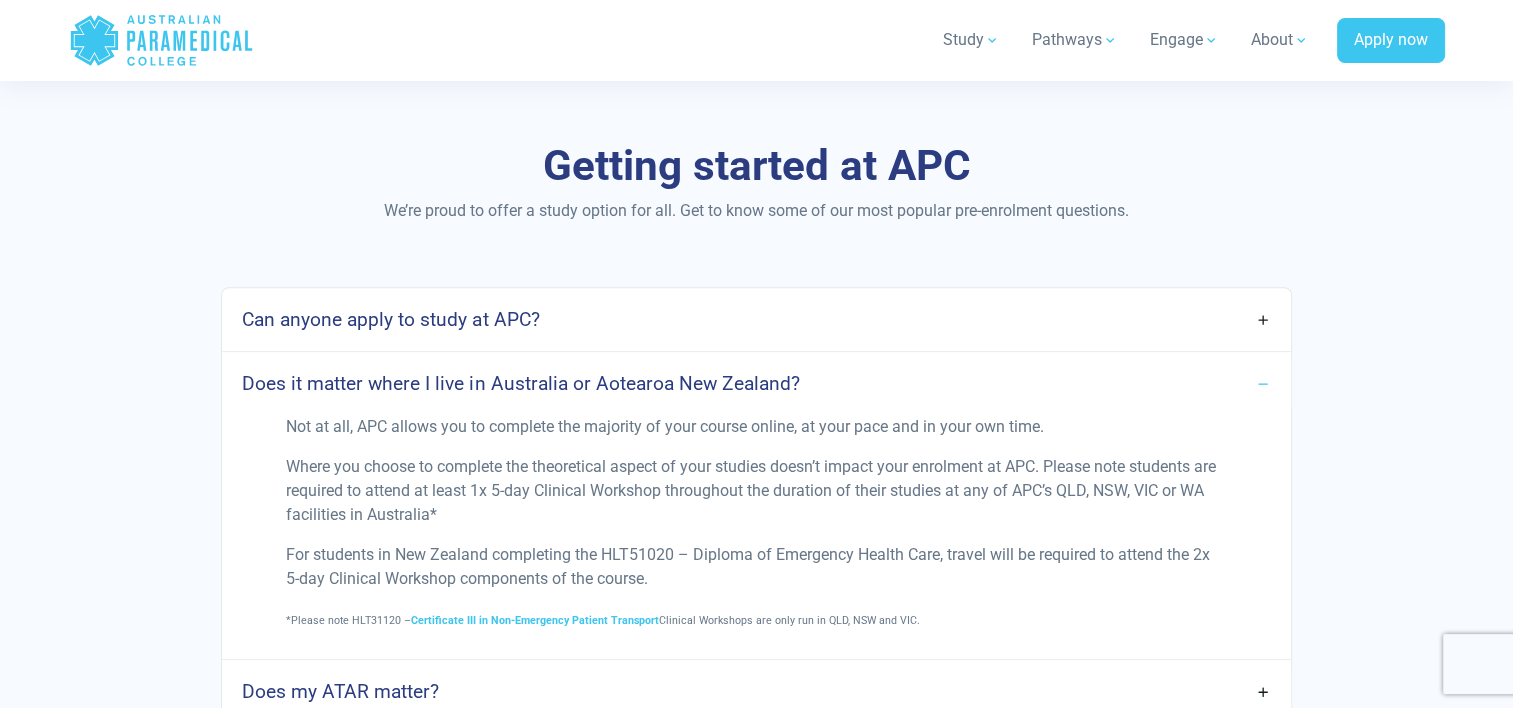 scroll, scrollTop: 1000, scrollLeft: 0, axis: vertical 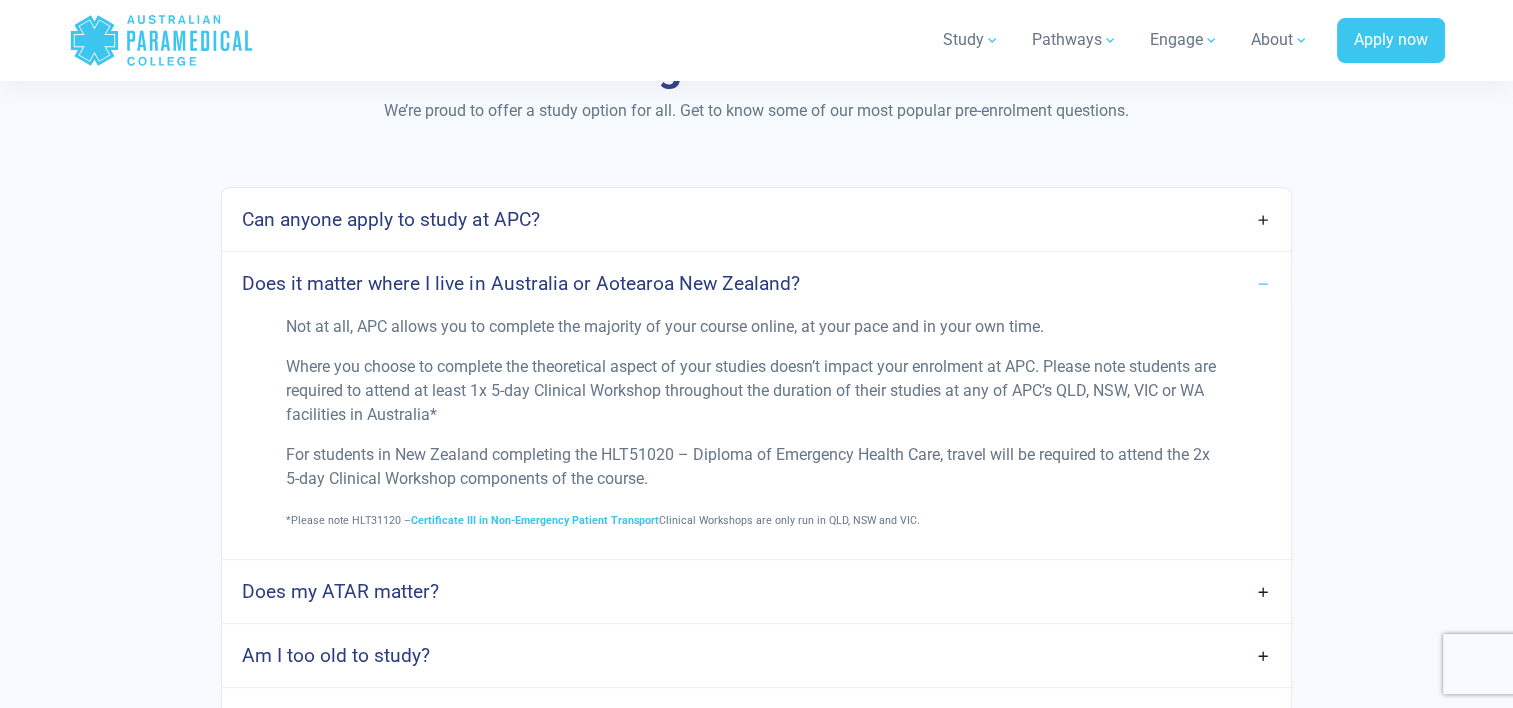 drag, startPoint x: 412, startPoint y: 591, endPoint x: 434, endPoint y: 584, distance: 23.086792 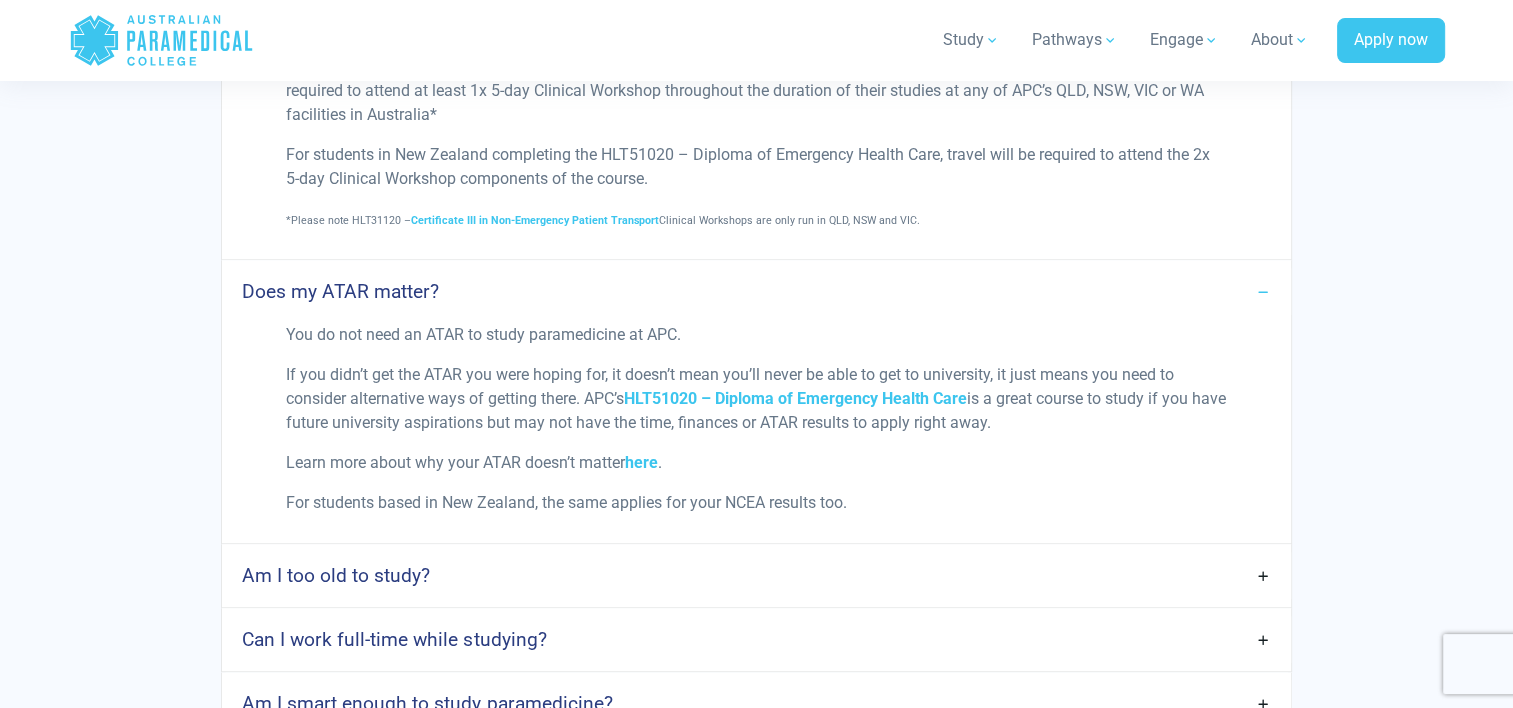 scroll, scrollTop: 1400, scrollLeft: 0, axis: vertical 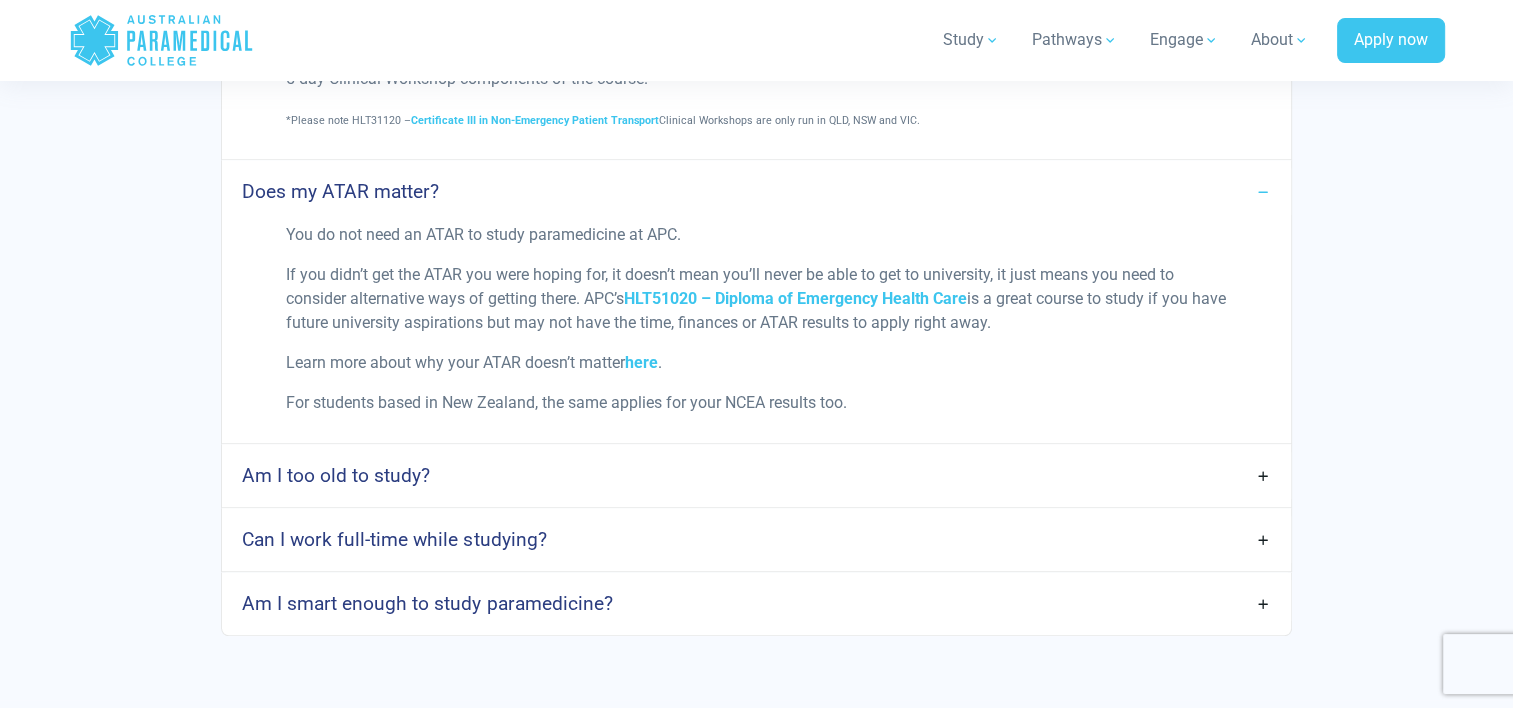 click on "Can I work full-time while studying?" at bounding box center (756, 539) 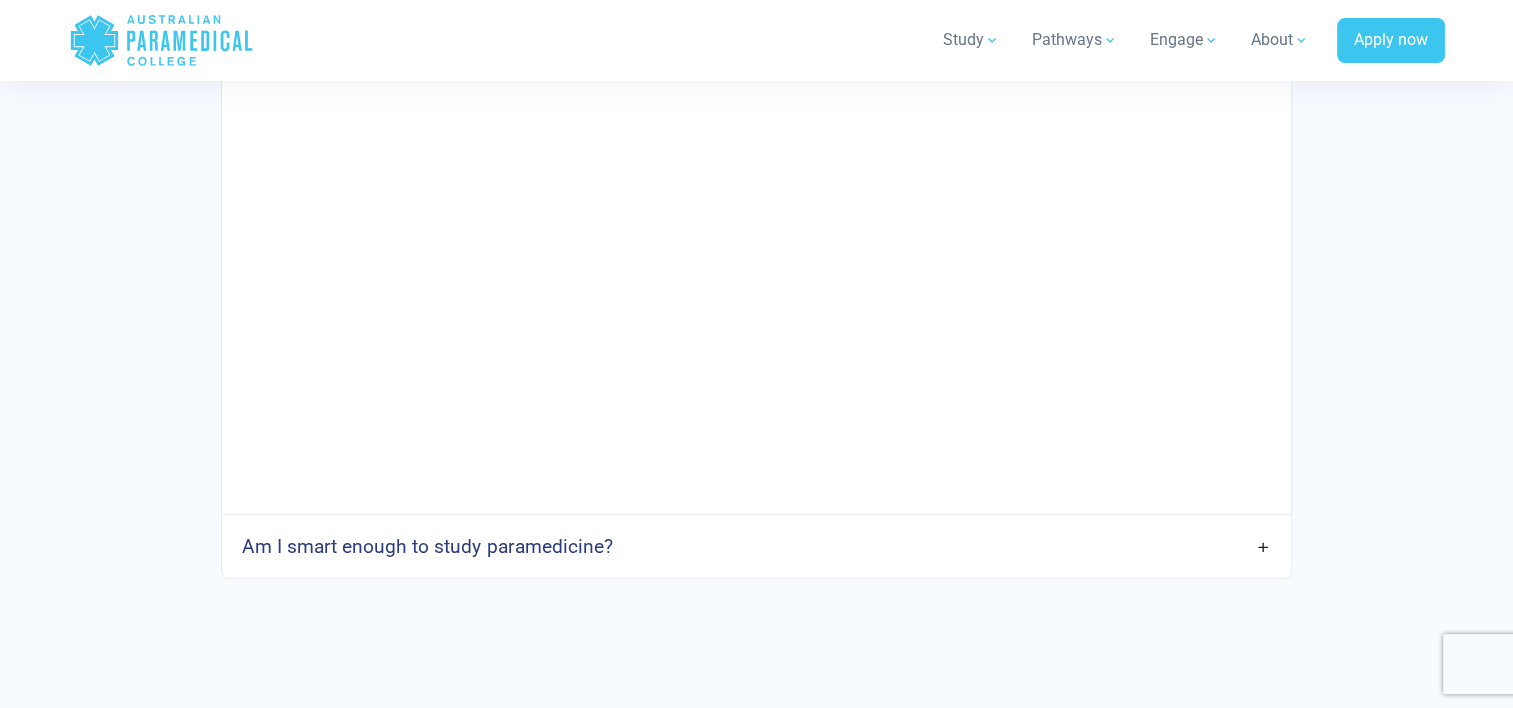 scroll, scrollTop: 2200, scrollLeft: 0, axis: vertical 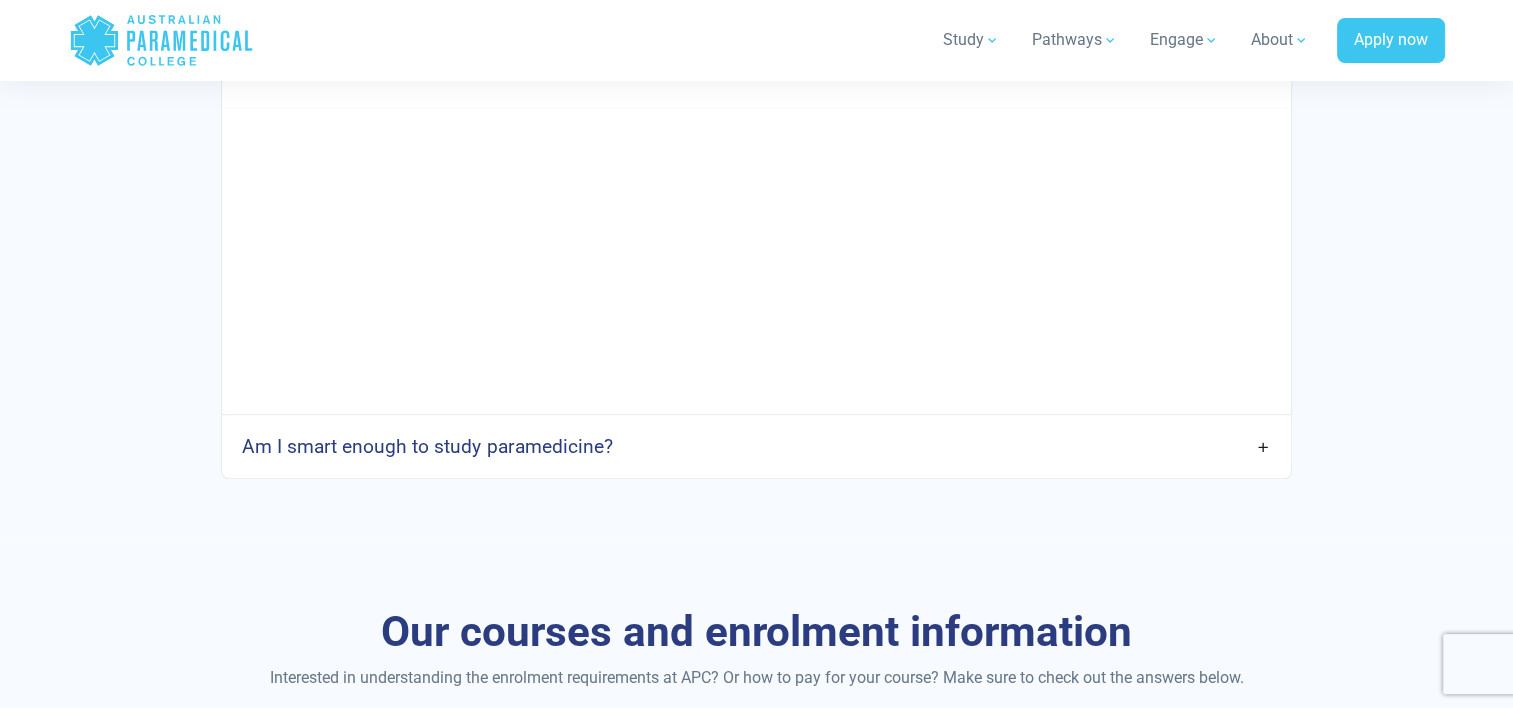 drag, startPoint x: 517, startPoint y: 435, endPoint x: 844, endPoint y: 444, distance: 327.12384 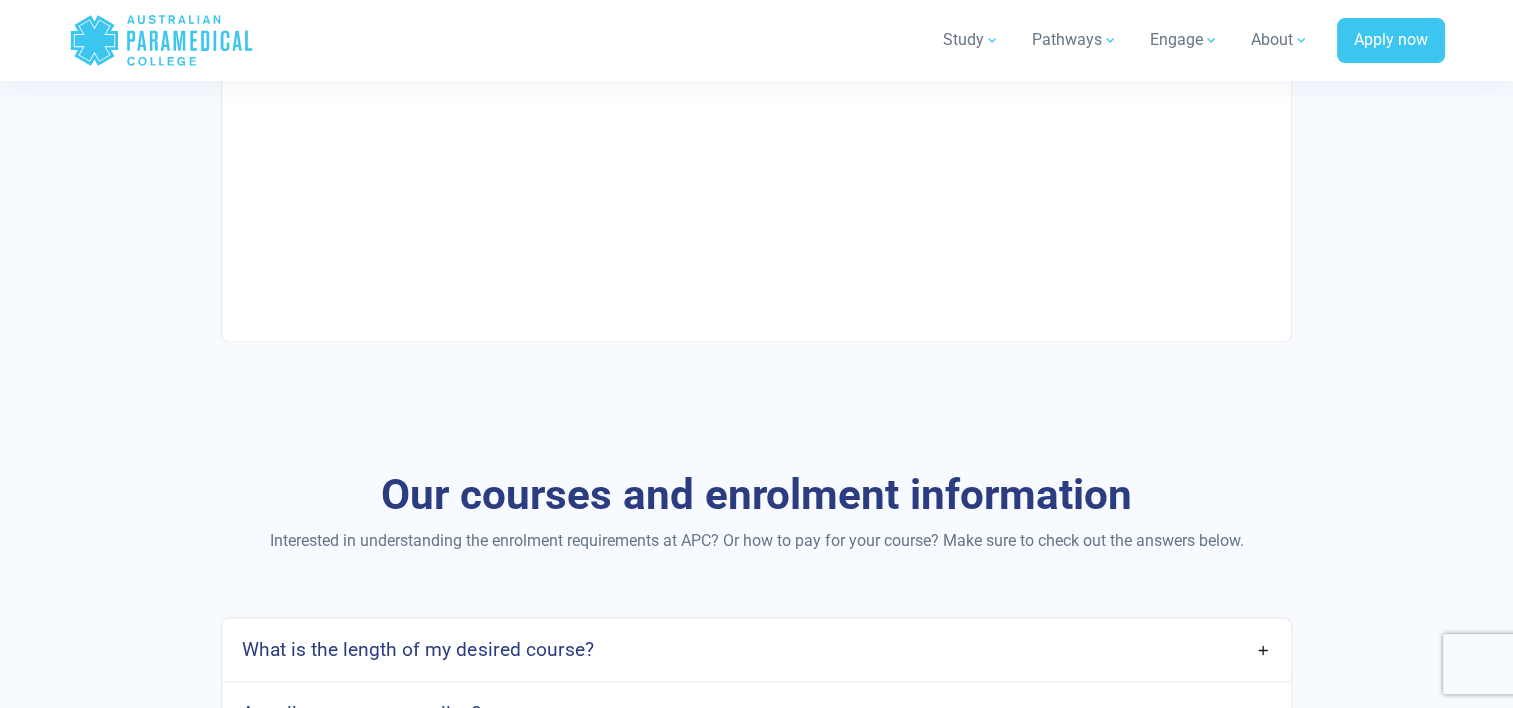 scroll, scrollTop: 3100, scrollLeft: 0, axis: vertical 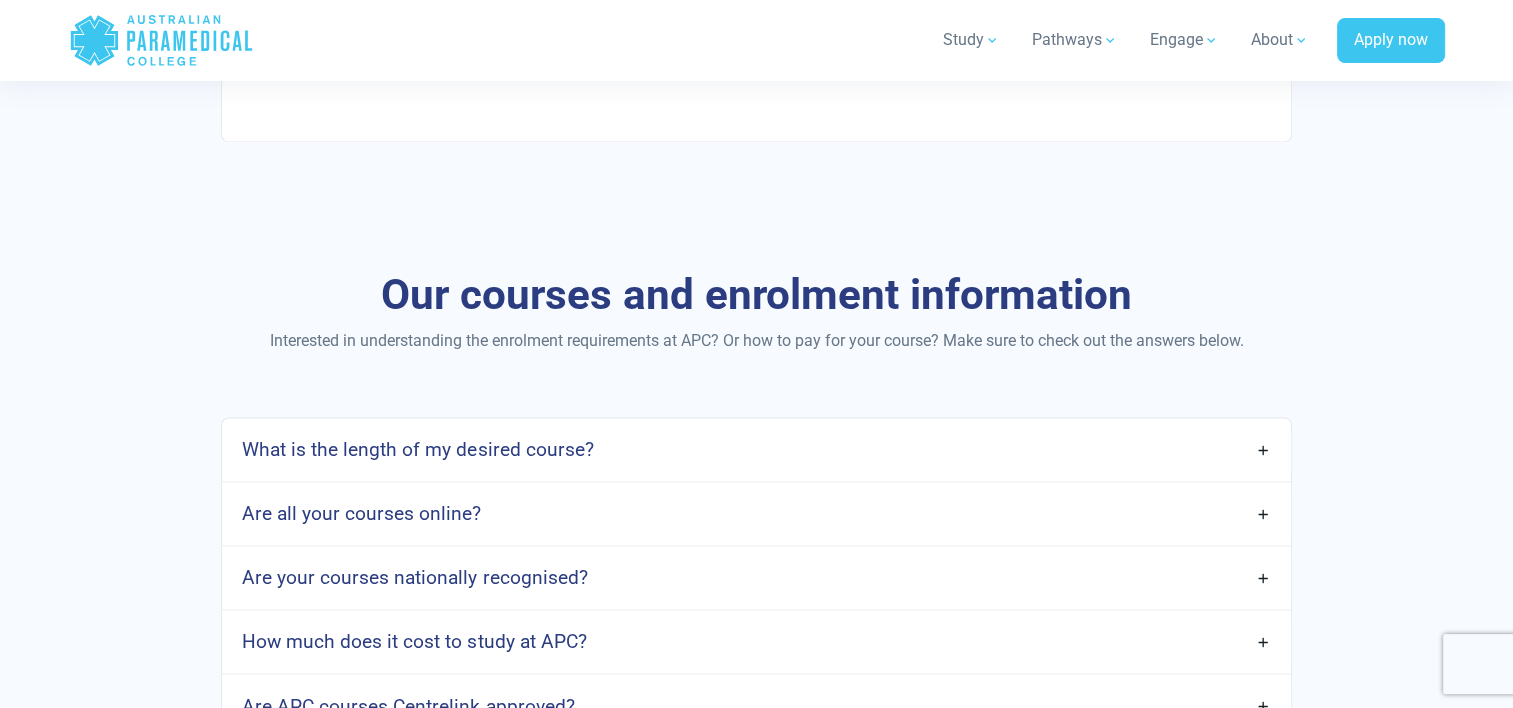 drag, startPoint x: 419, startPoint y: 509, endPoint x: 464, endPoint y: 509, distance: 45 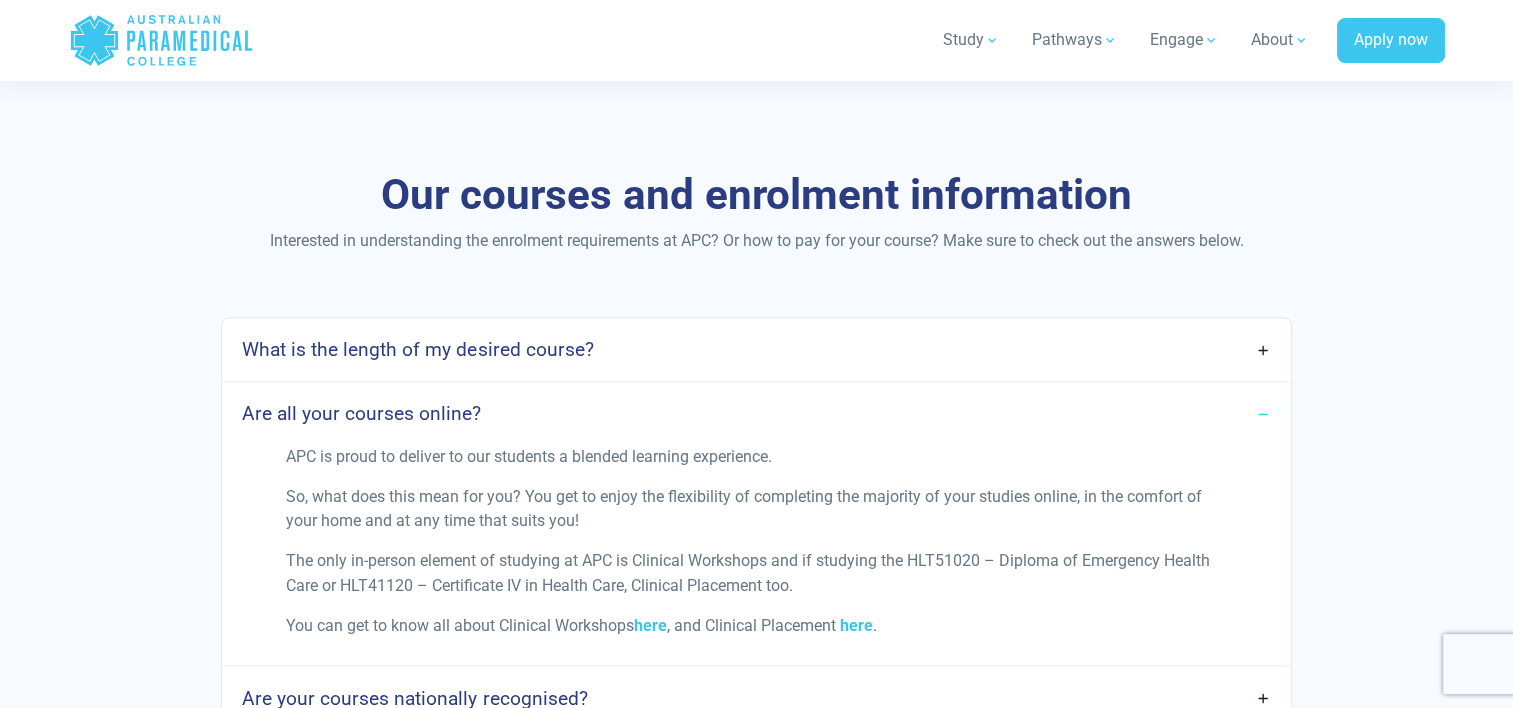 scroll, scrollTop: 3300, scrollLeft: 0, axis: vertical 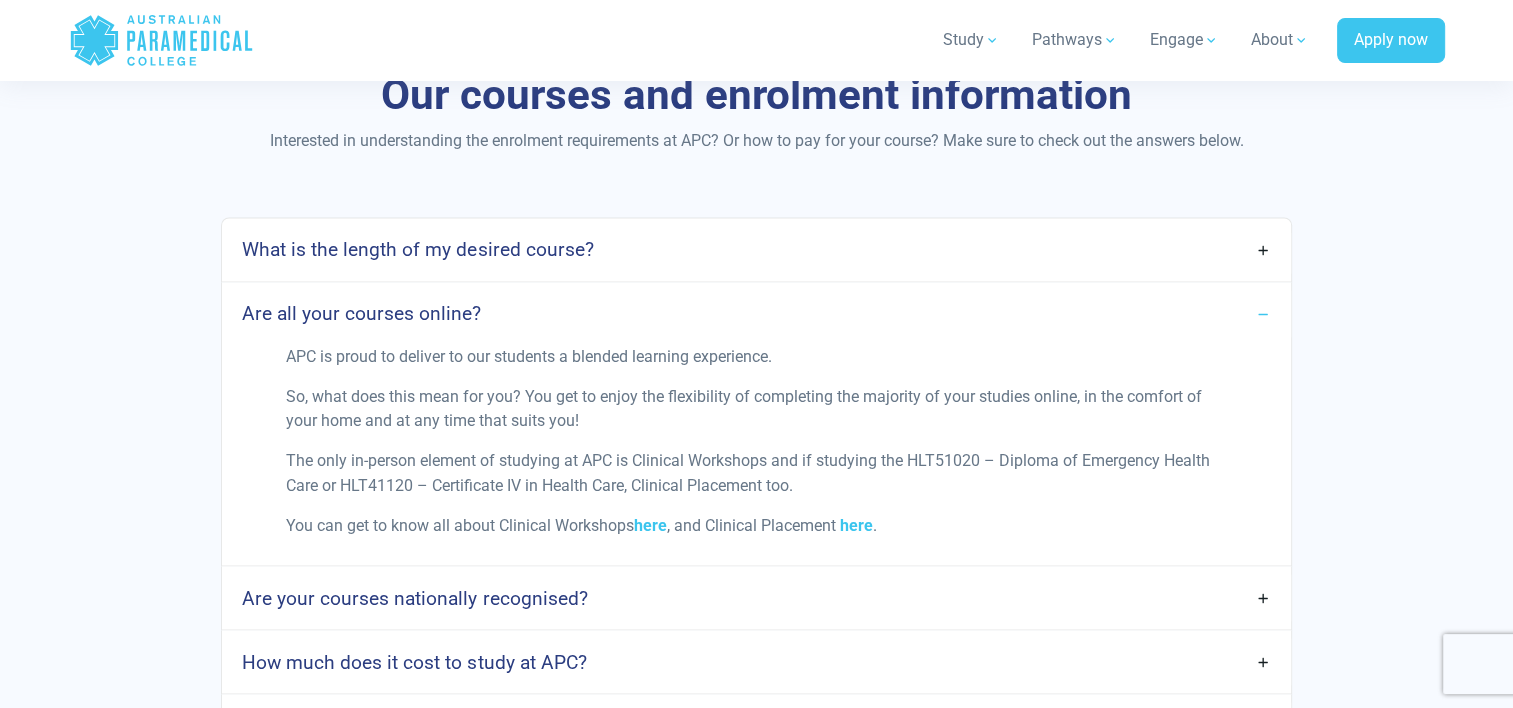 drag, startPoint x: 373, startPoint y: 569, endPoint x: 392, endPoint y: 584, distance: 24.207438 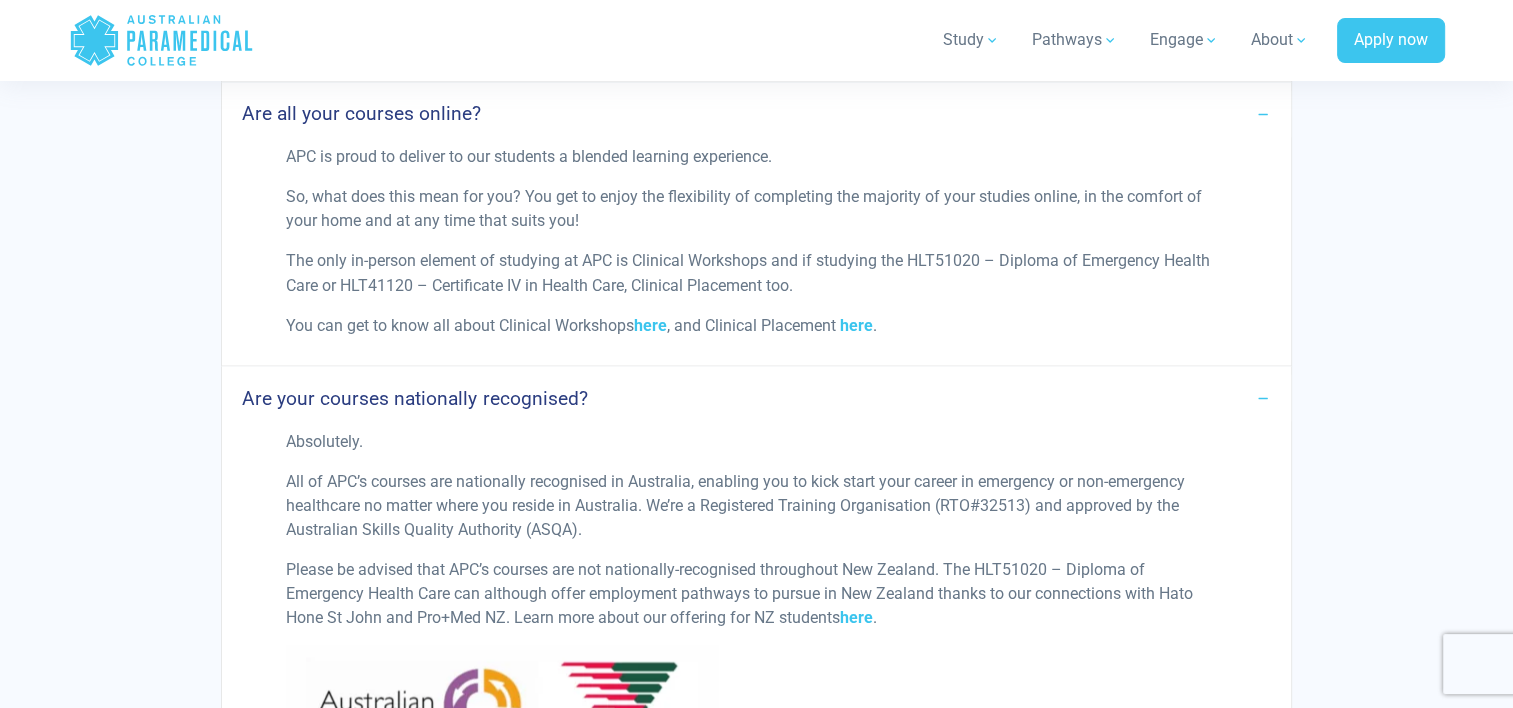 scroll, scrollTop: 3800, scrollLeft: 0, axis: vertical 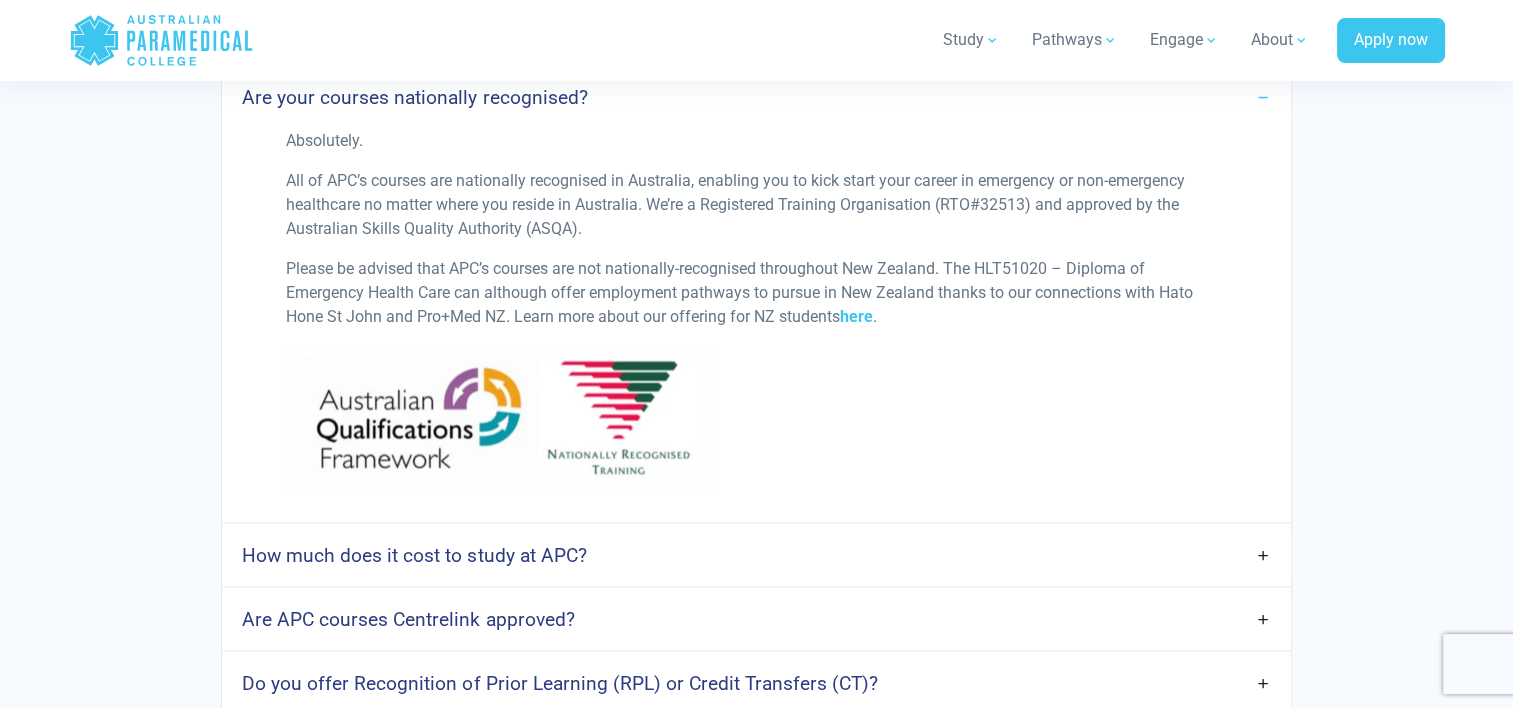 click on "How much does it cost to study at APC?" at bounding box center [414, 555] 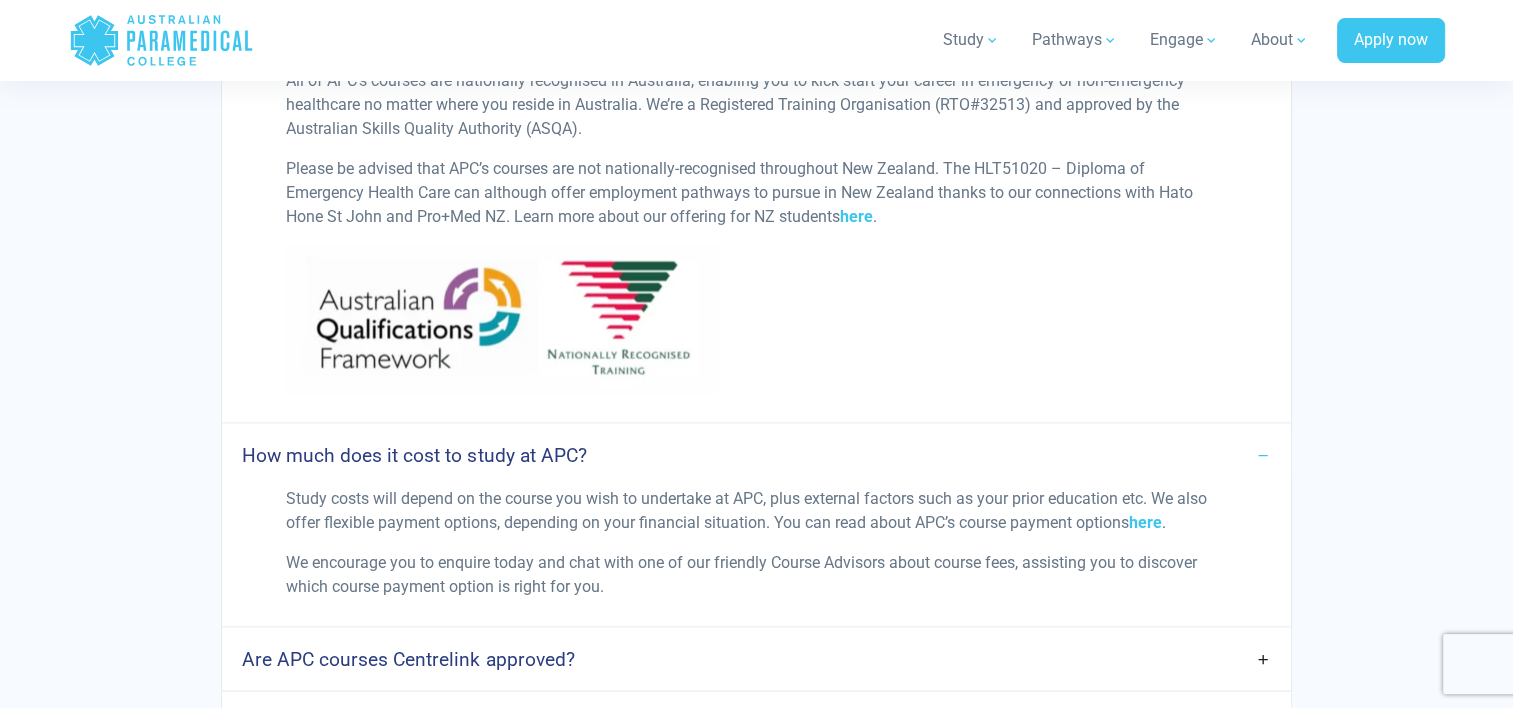 scroll, scrollTop: 4000, scrollLeft: 0, axis: vertical 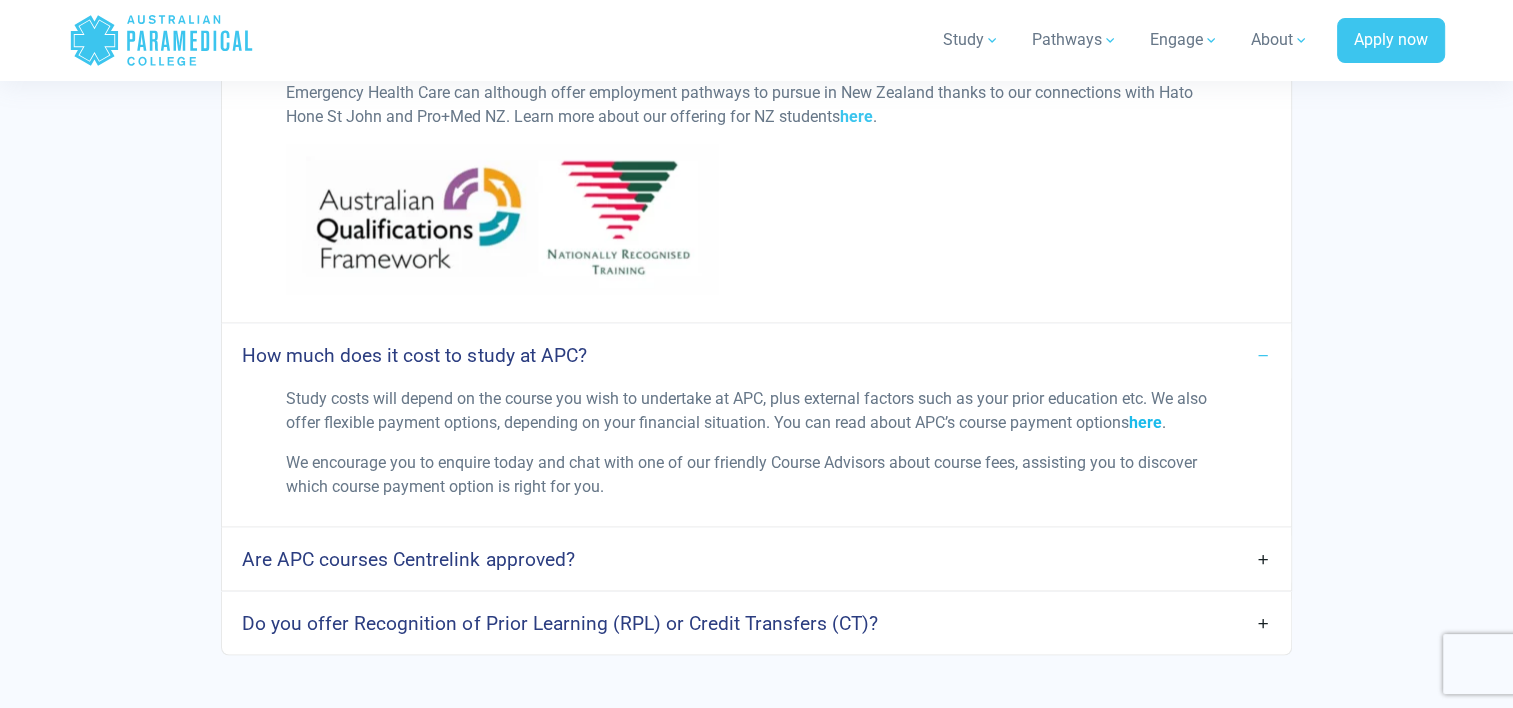 click on "here" at bounding box center (1145, 422) 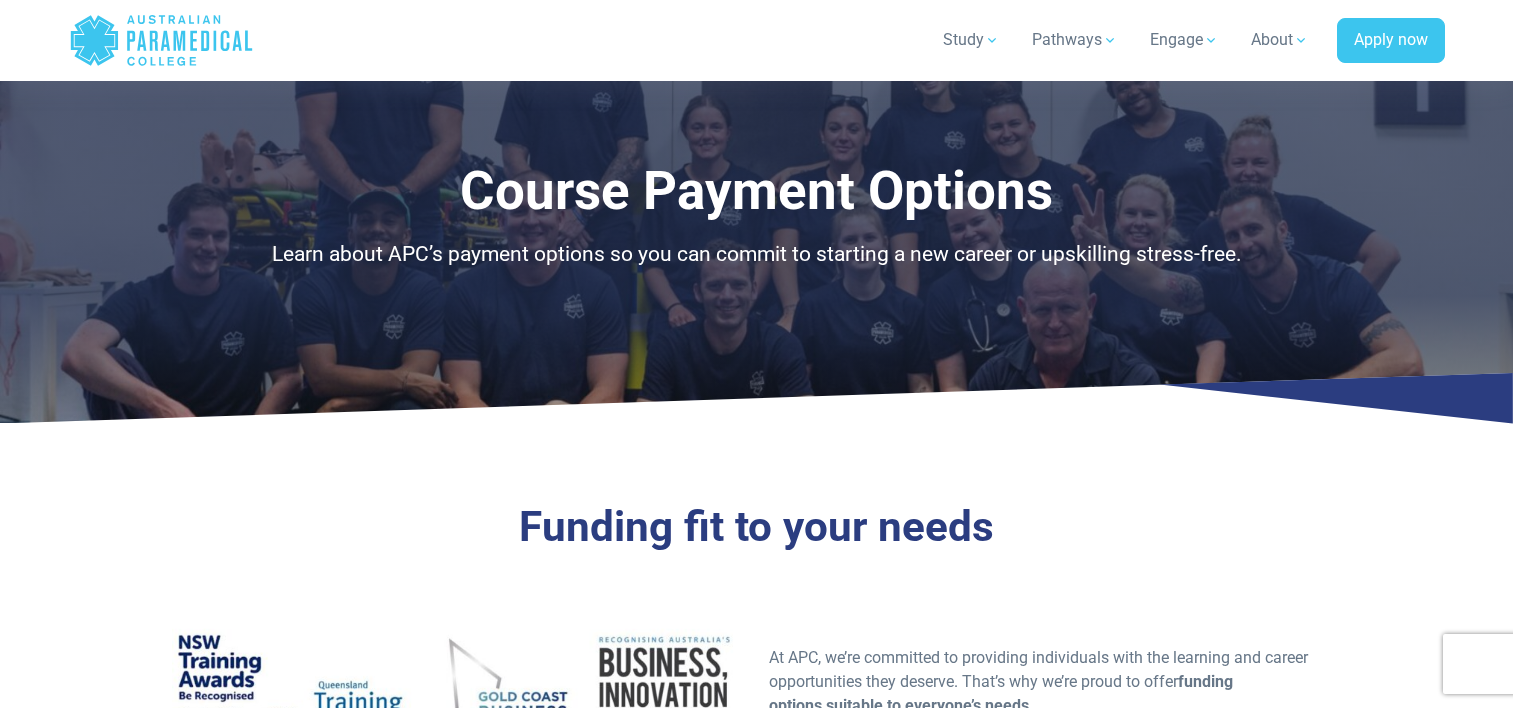 scroll, scrollTop: 700, scrollLeft: 0, axis: vertical 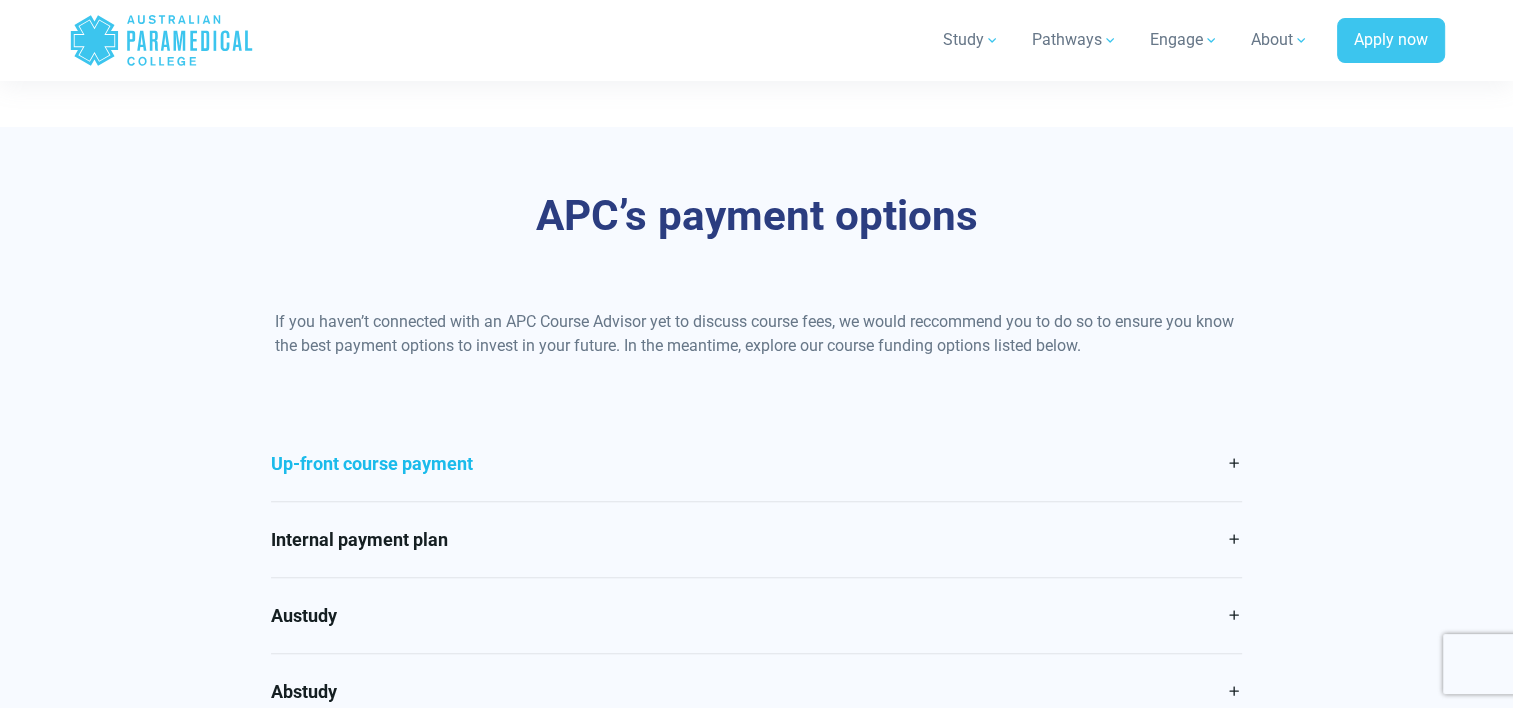 click on "Up-front course payment" at bounding box center [756, 463] 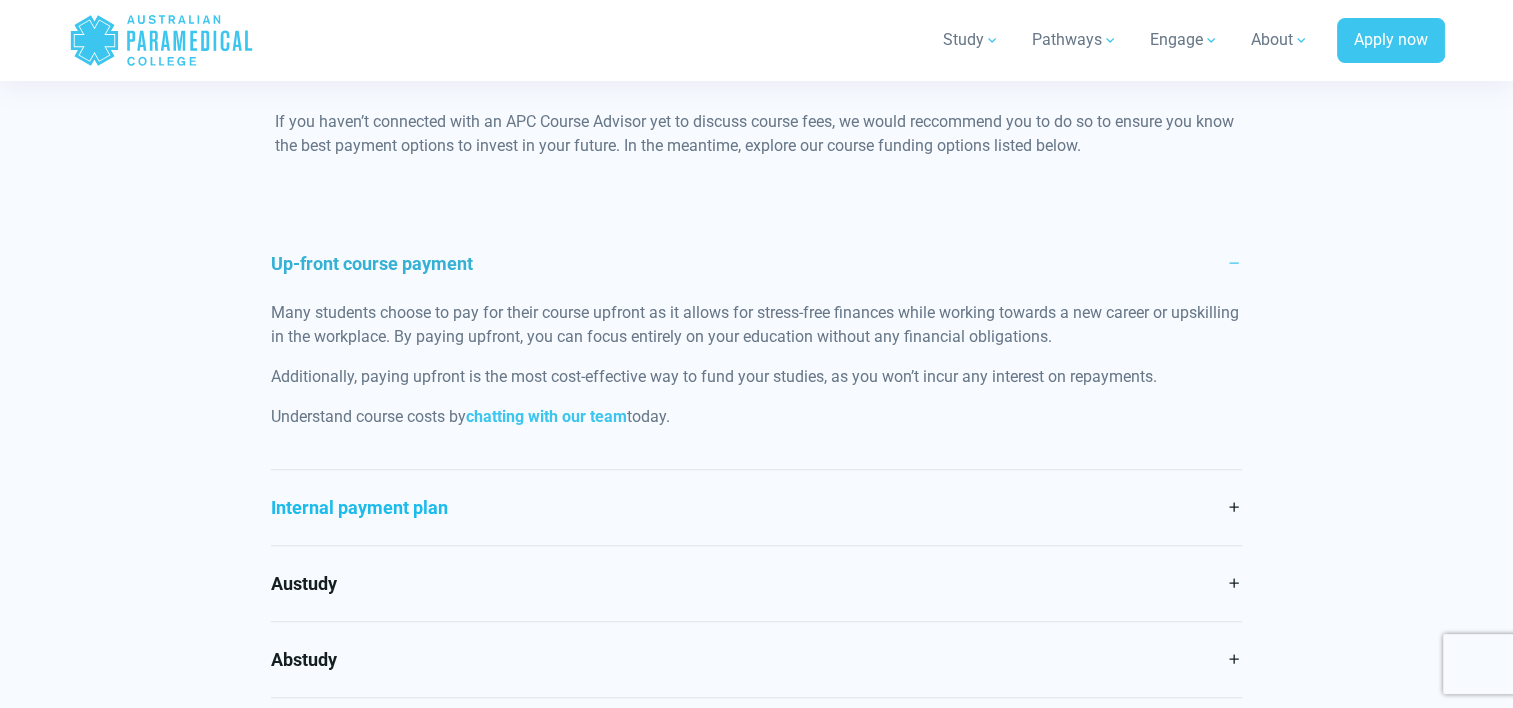 scroll, scrollTop: 1000, scrollLeft: 0, axis: vertical 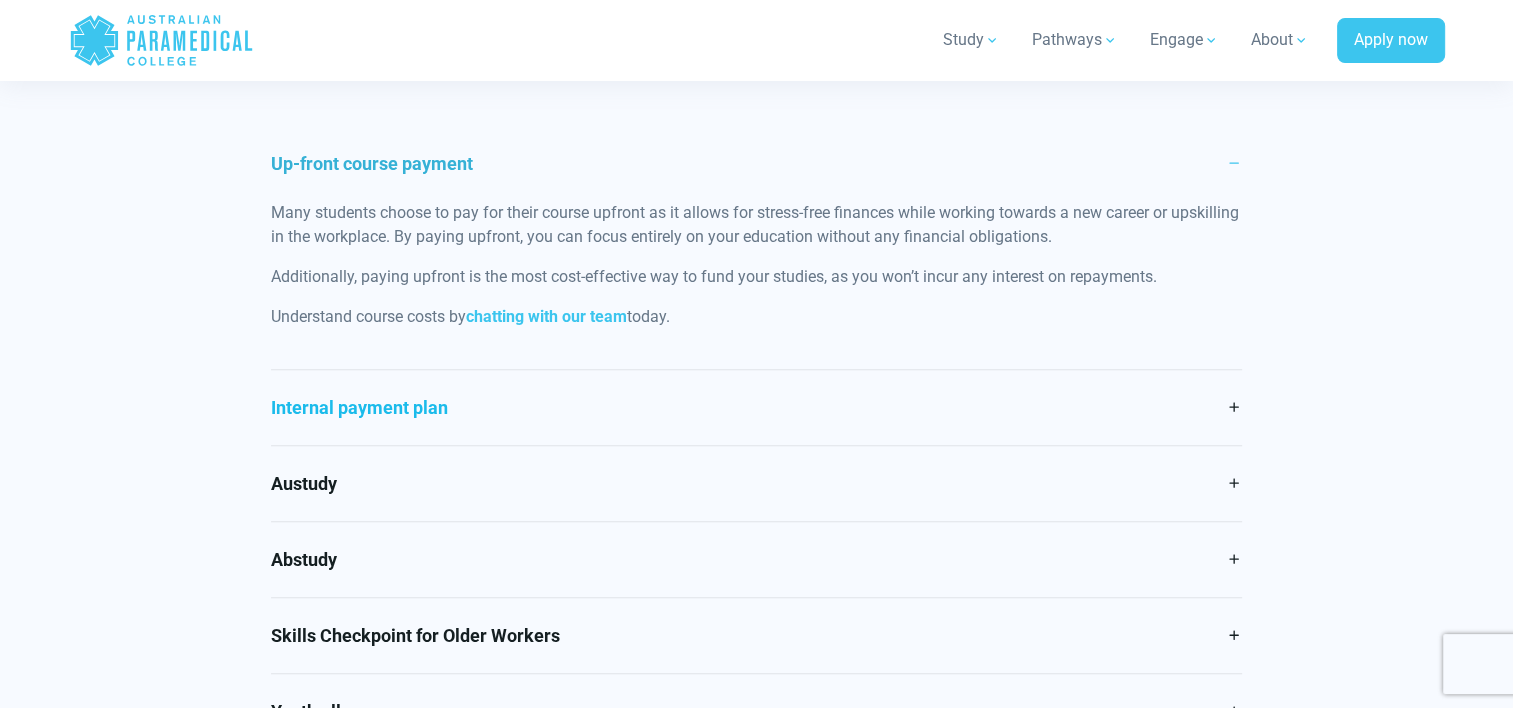 click on "Internal payment plan" at bounding box center [756, 407] 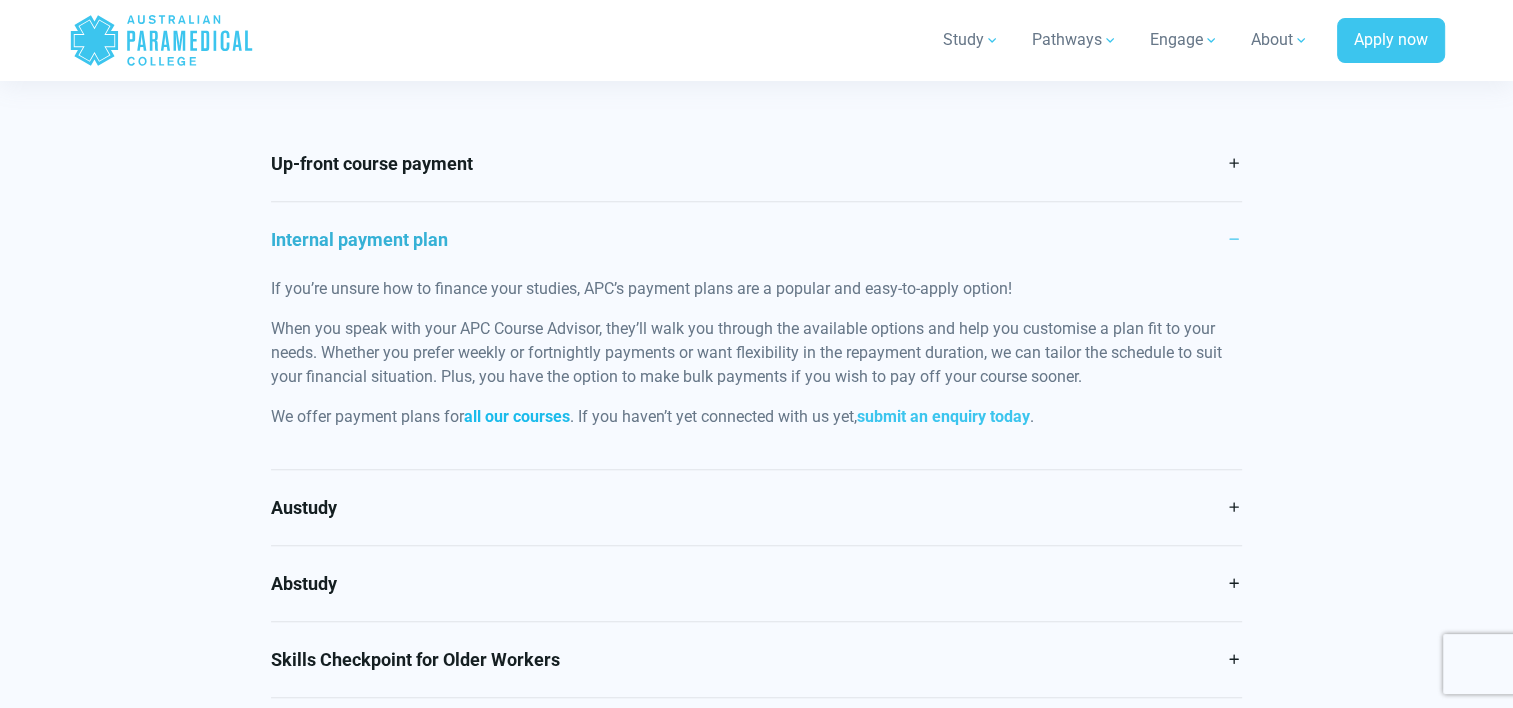 click on "all our courses" at bounding box center [517, 416] 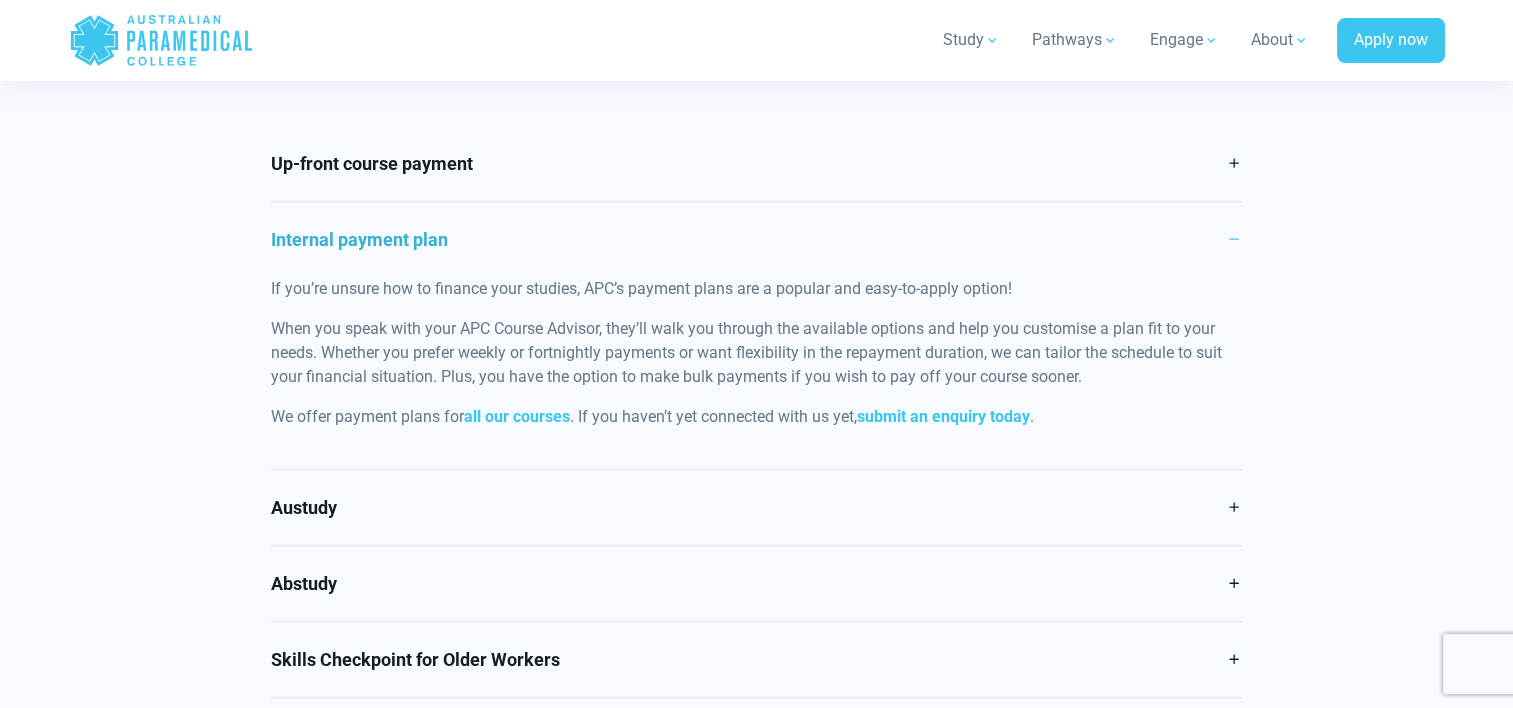 scroll, scrollTop: 1100, scrollLeft: 0, axis: vertical 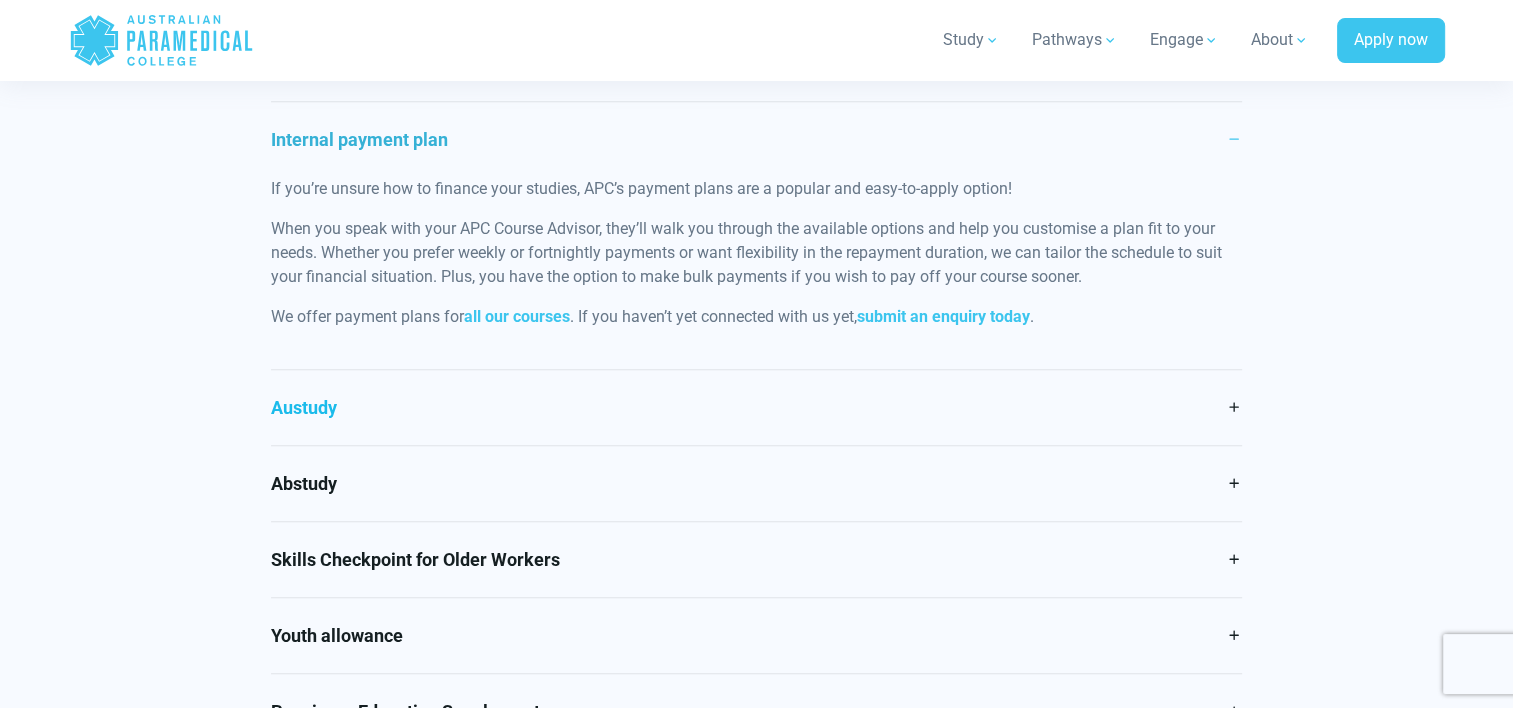 click on "Austudy" at bounding box center (756, 407) 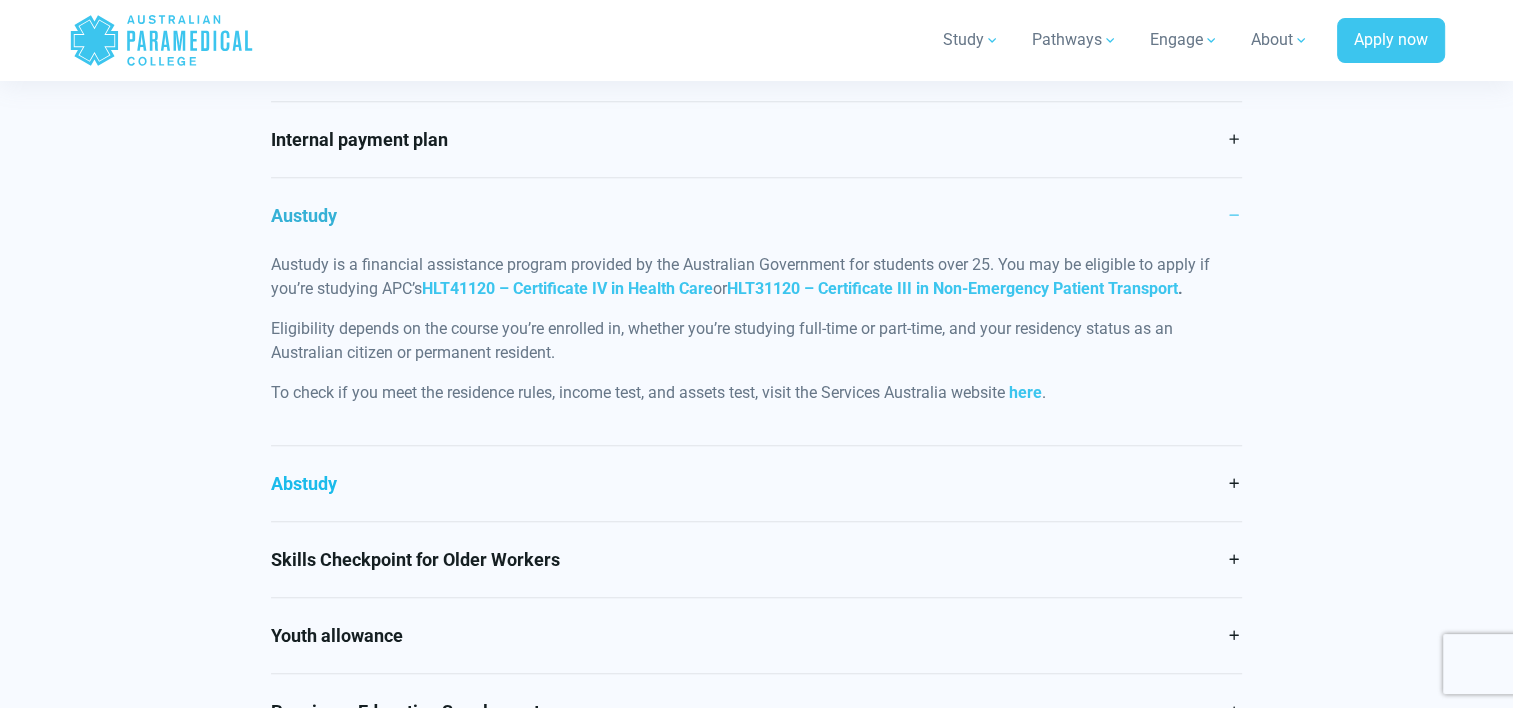 click on "Abstudy" at bounding box center (756, 483) 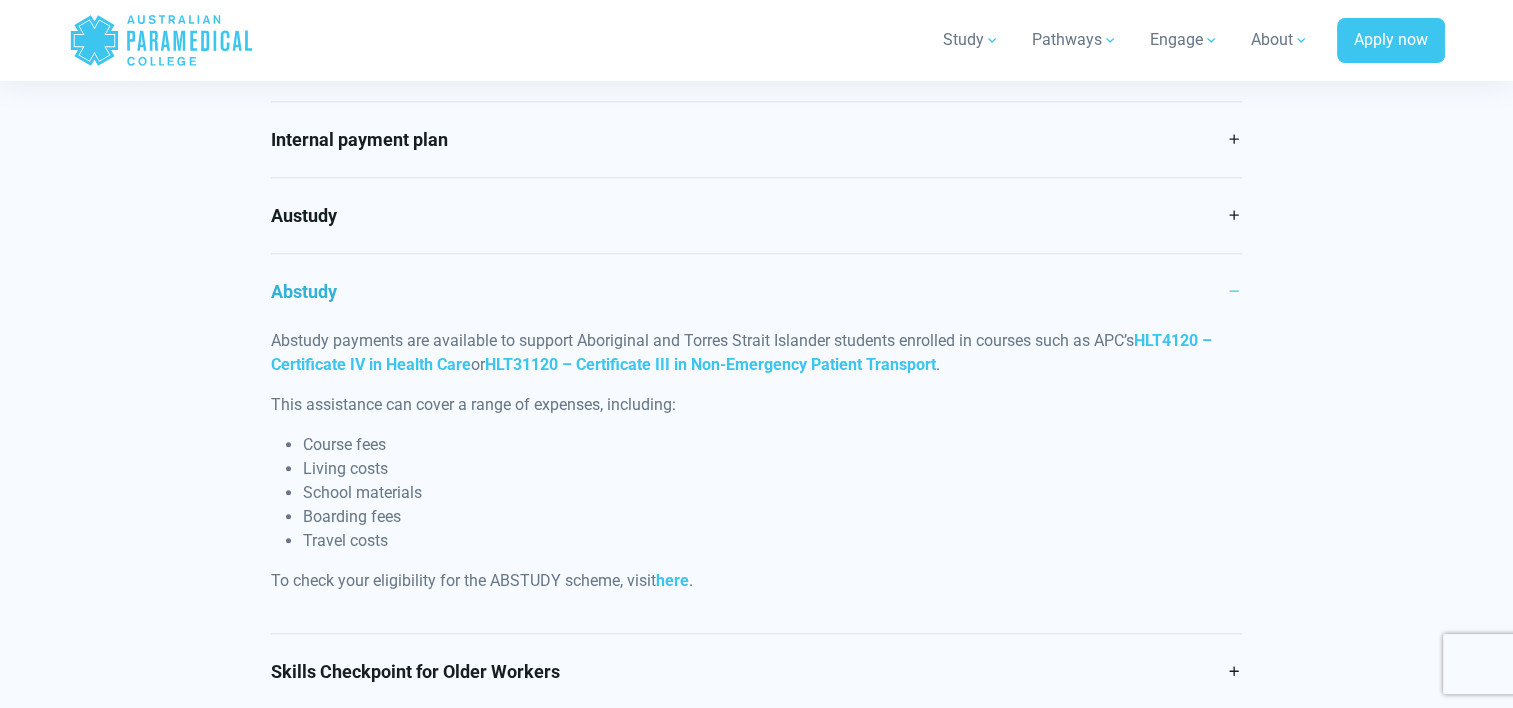 scroll, scrollTop: 1200, scrollLeft: 0, axis: vertical 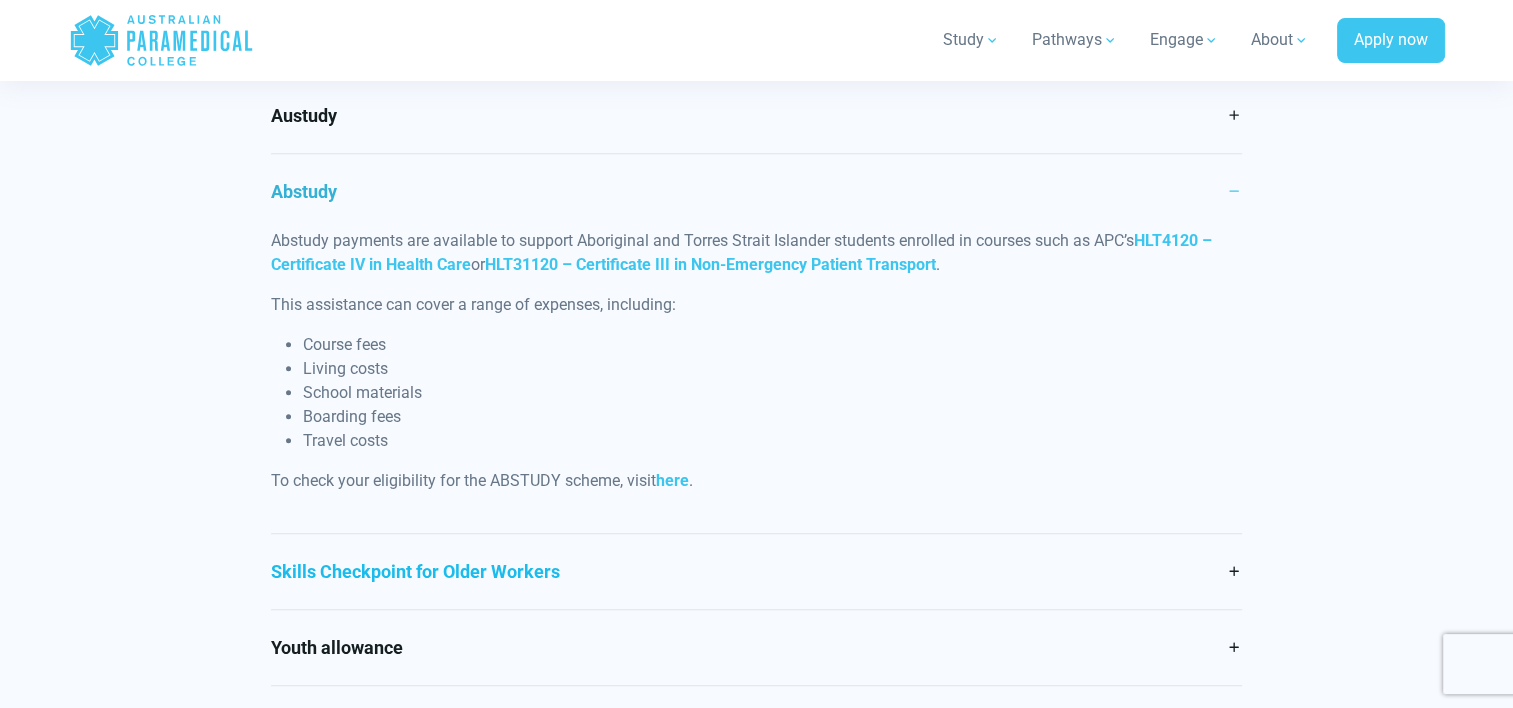click on "Skills Checkpoint for Older Workers" at bounding box center [756, 571] 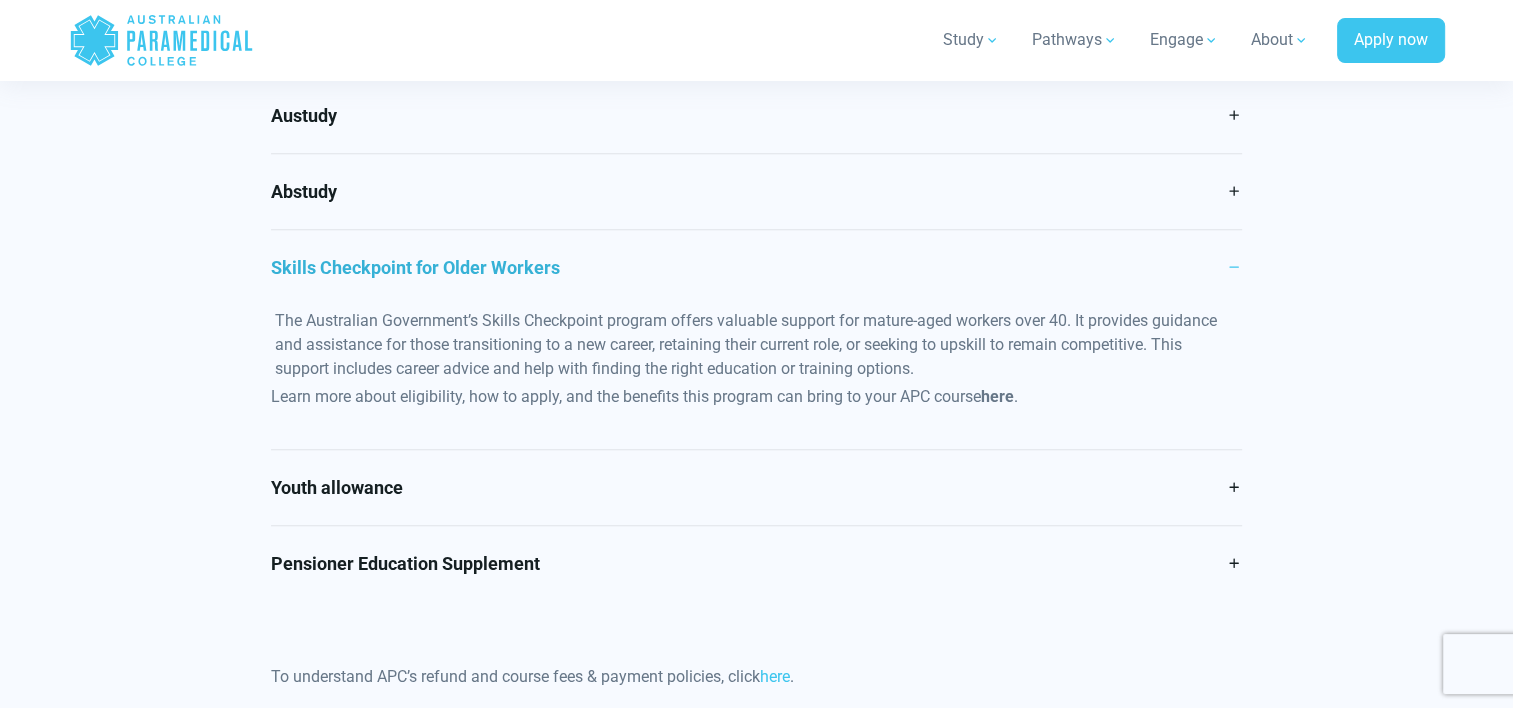 scroll, scrollTop: 1300, scrollLeft: 0, axis: vertical 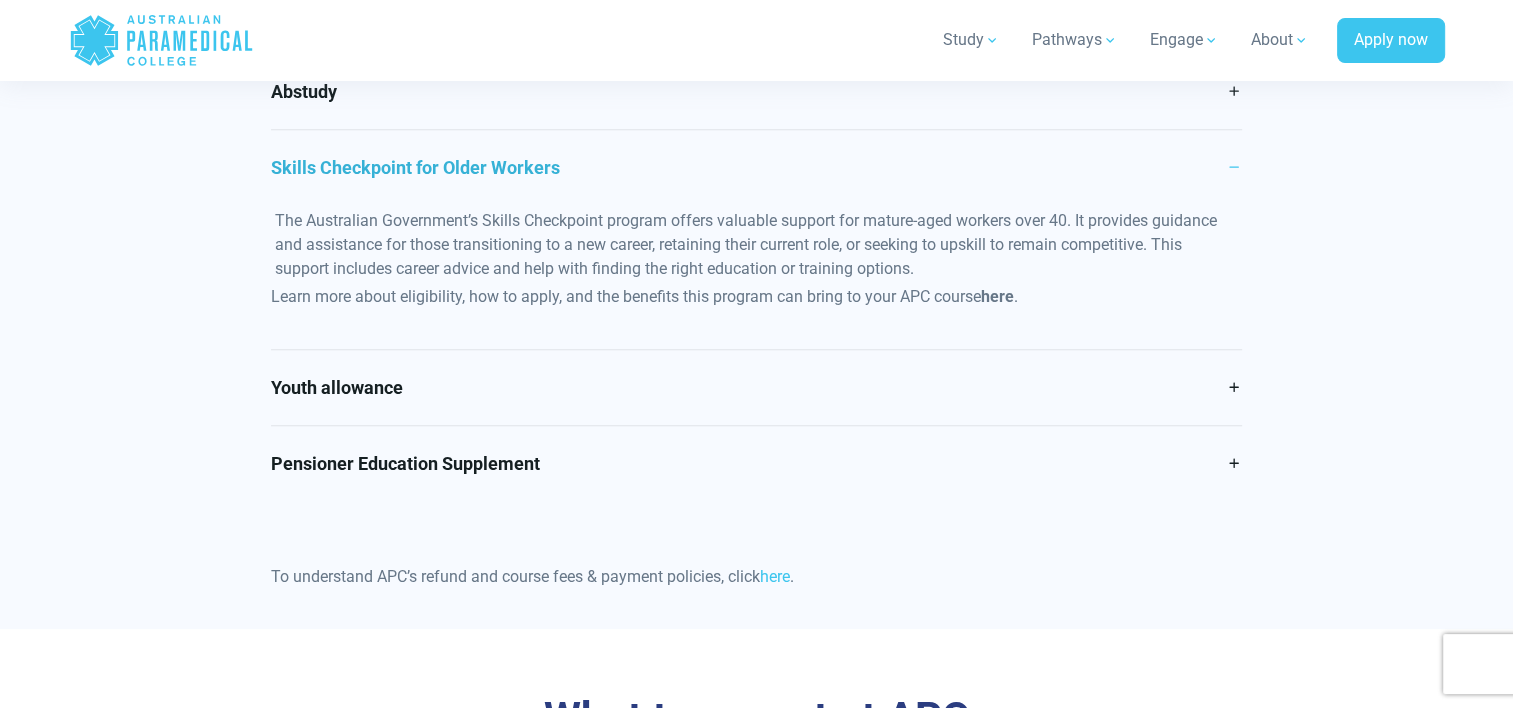click on "Youth allowance" at bounding box center [756, 387] 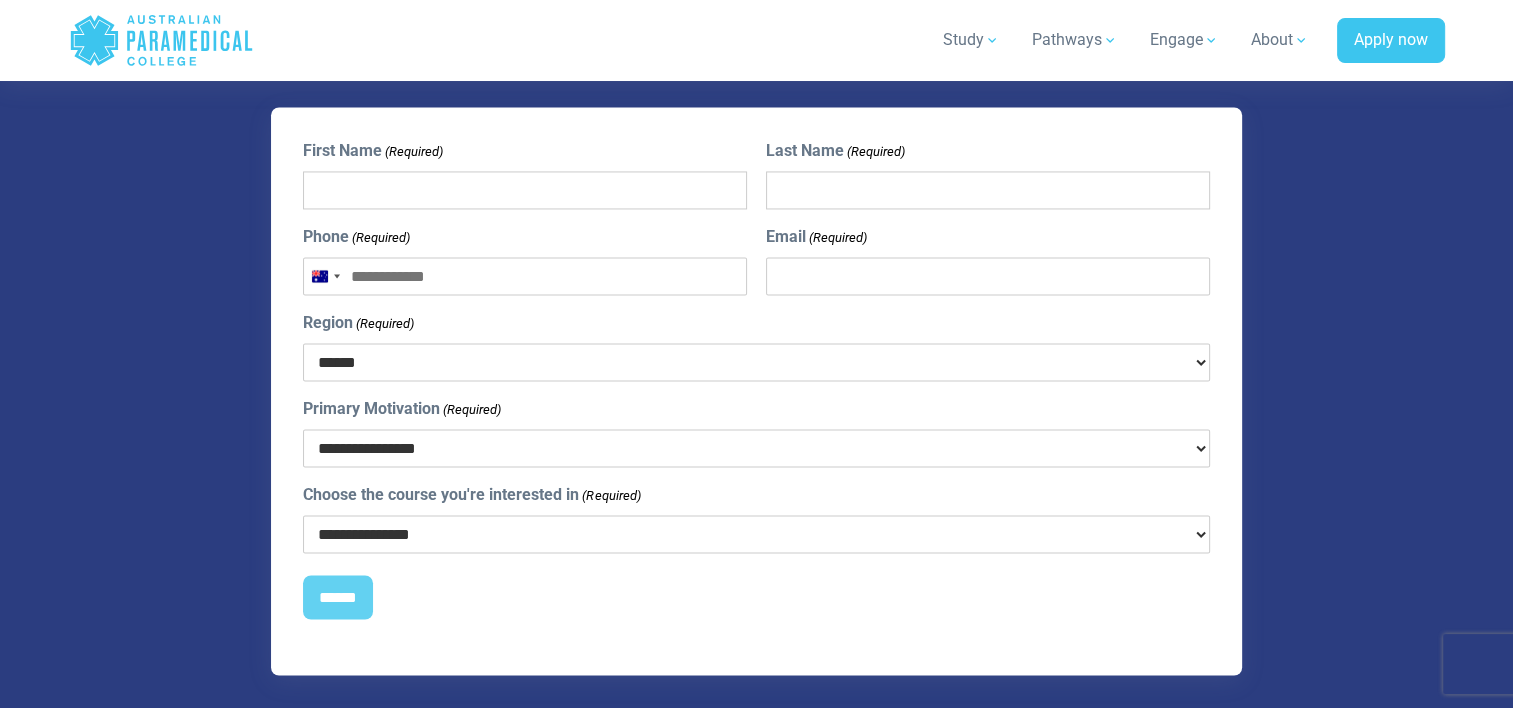 scroll, scrollTop: 2700, scrollLeft: 0, axis: vertical 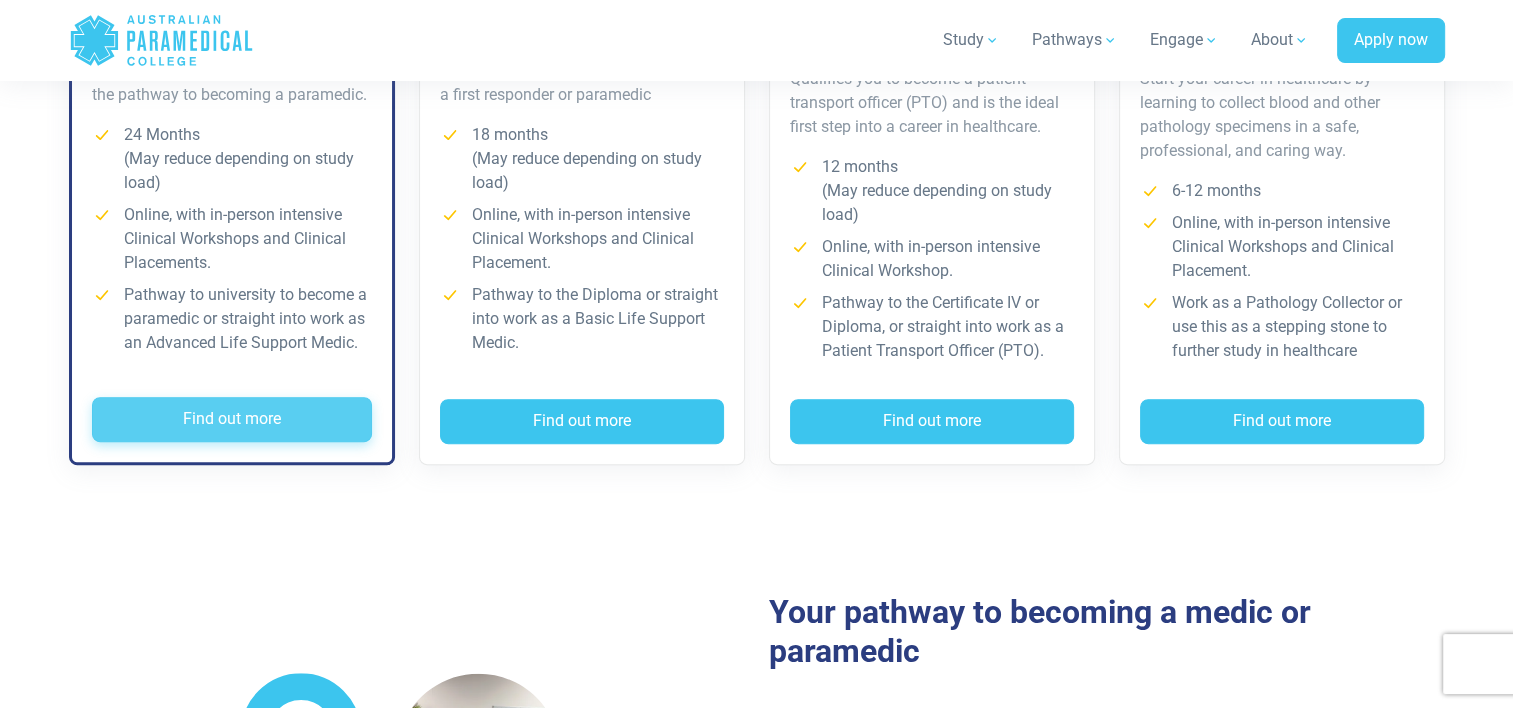 click on "Find out more" at bounding box center [232, 420] 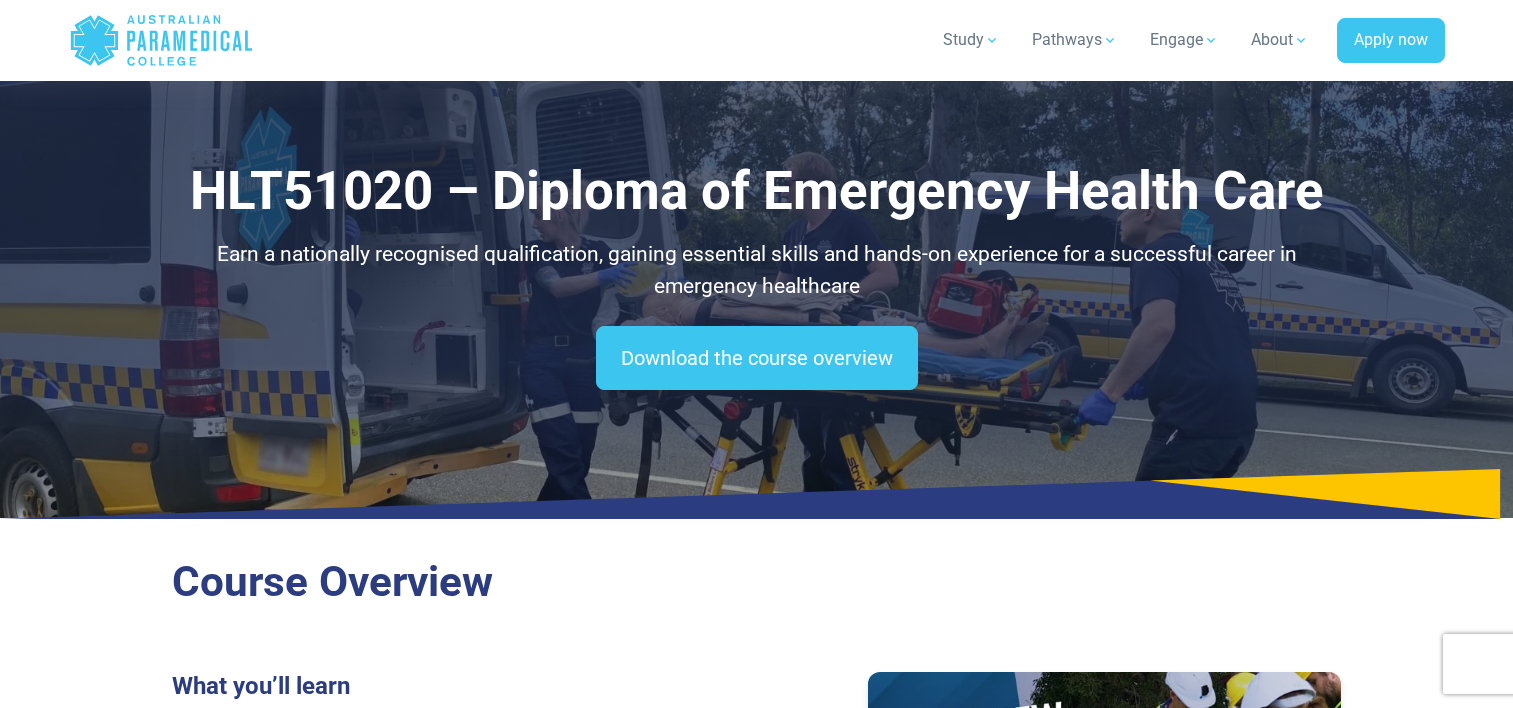 scroll, scrollTop: 500, scrollLeft: 0, axis: vertical 